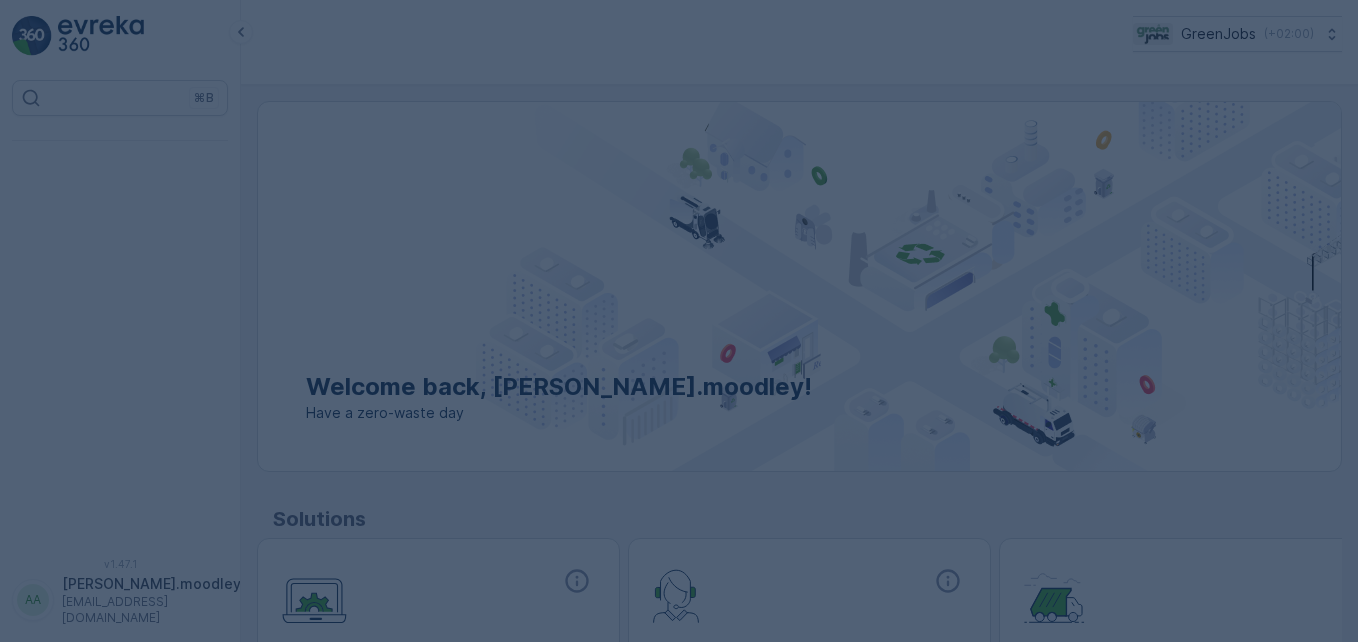 click at bounding box center [679, 321] 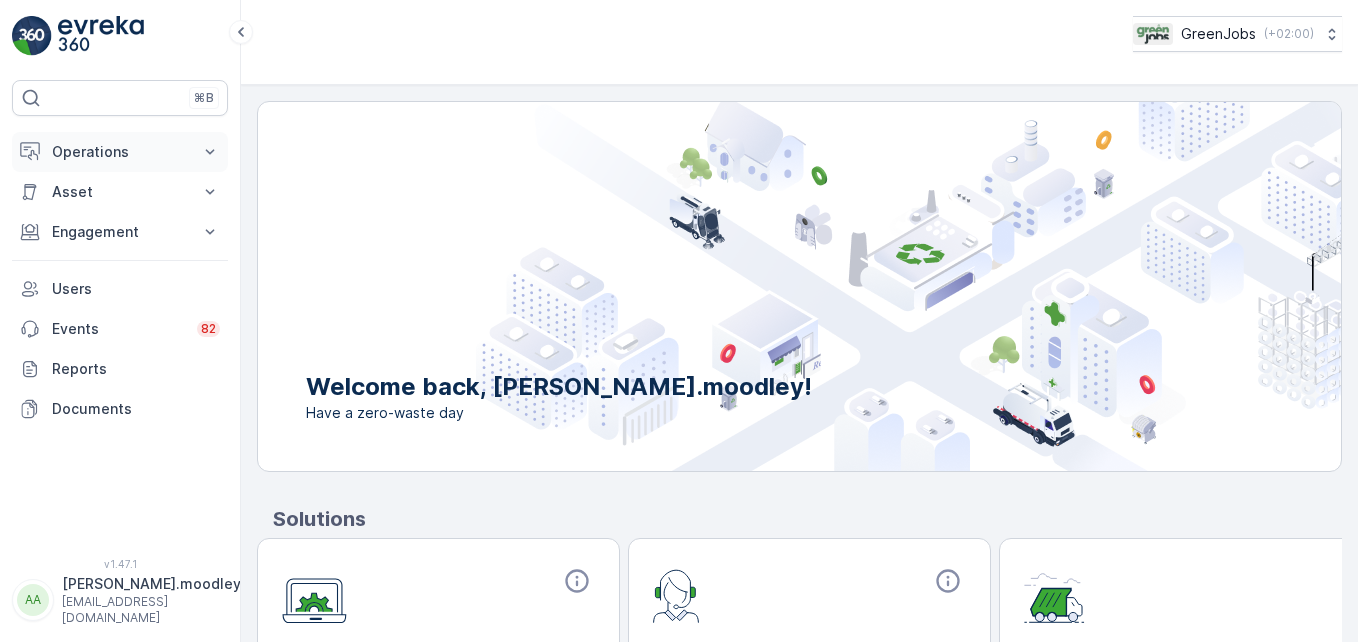 click 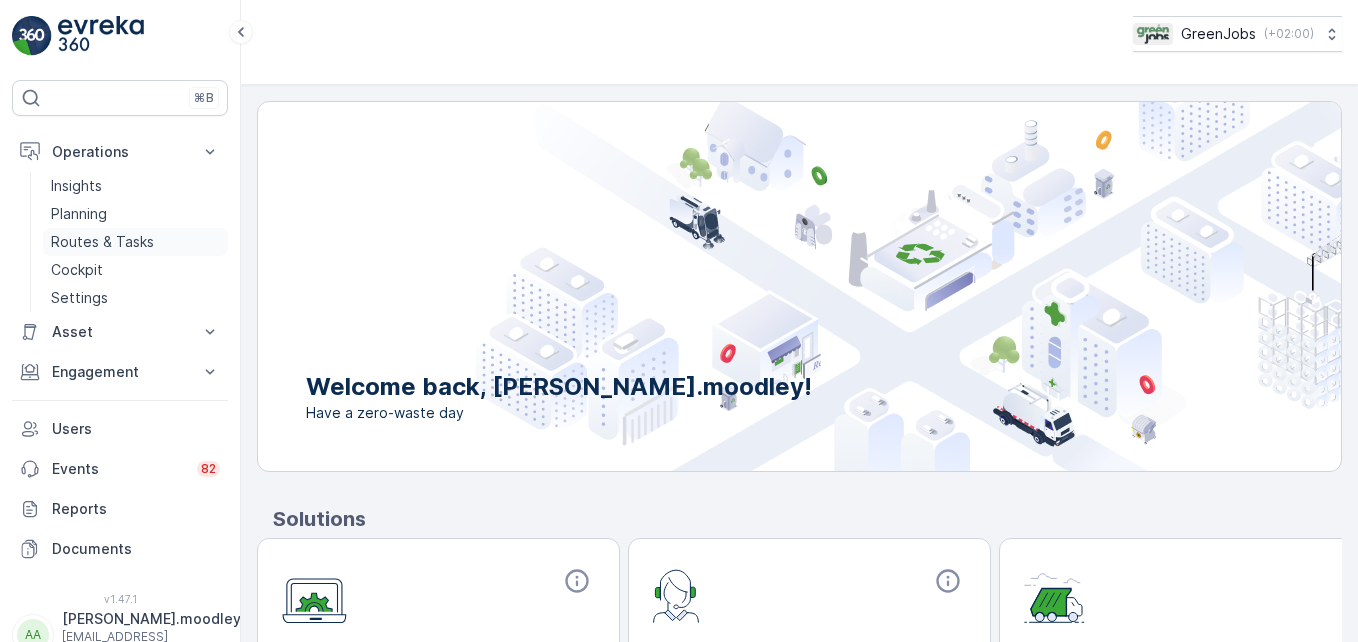 click on "Routes & Tasks" at bounding box center (102, 242) 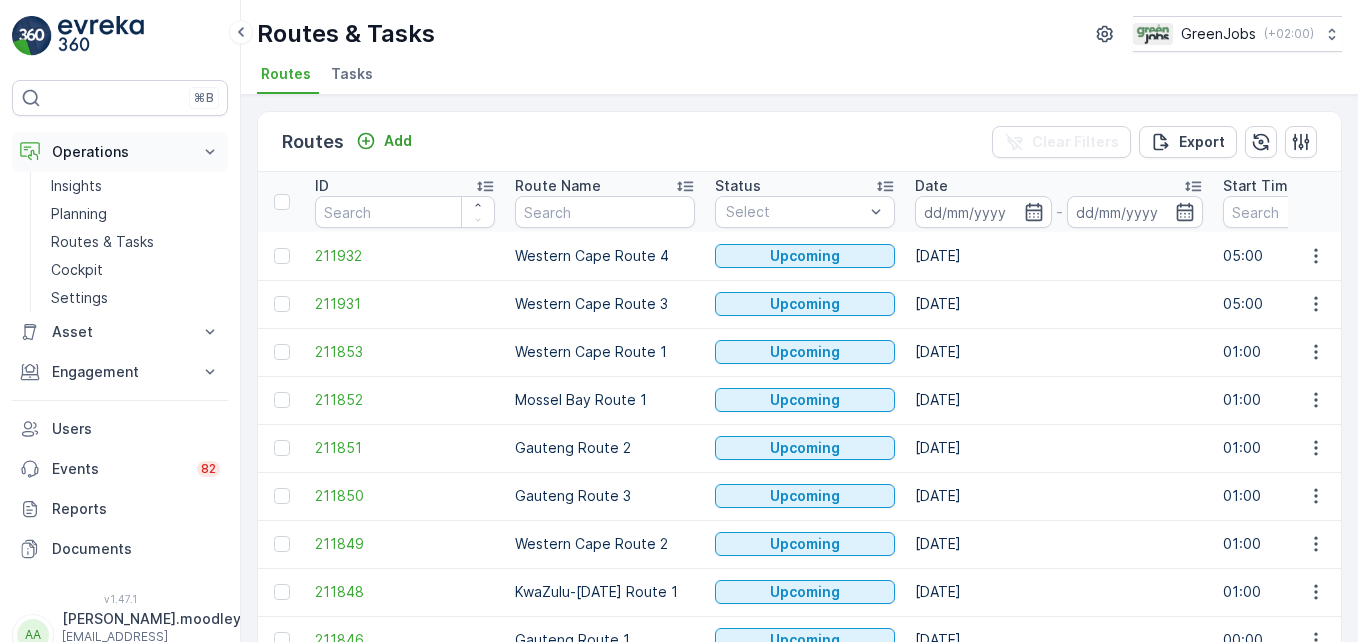 click 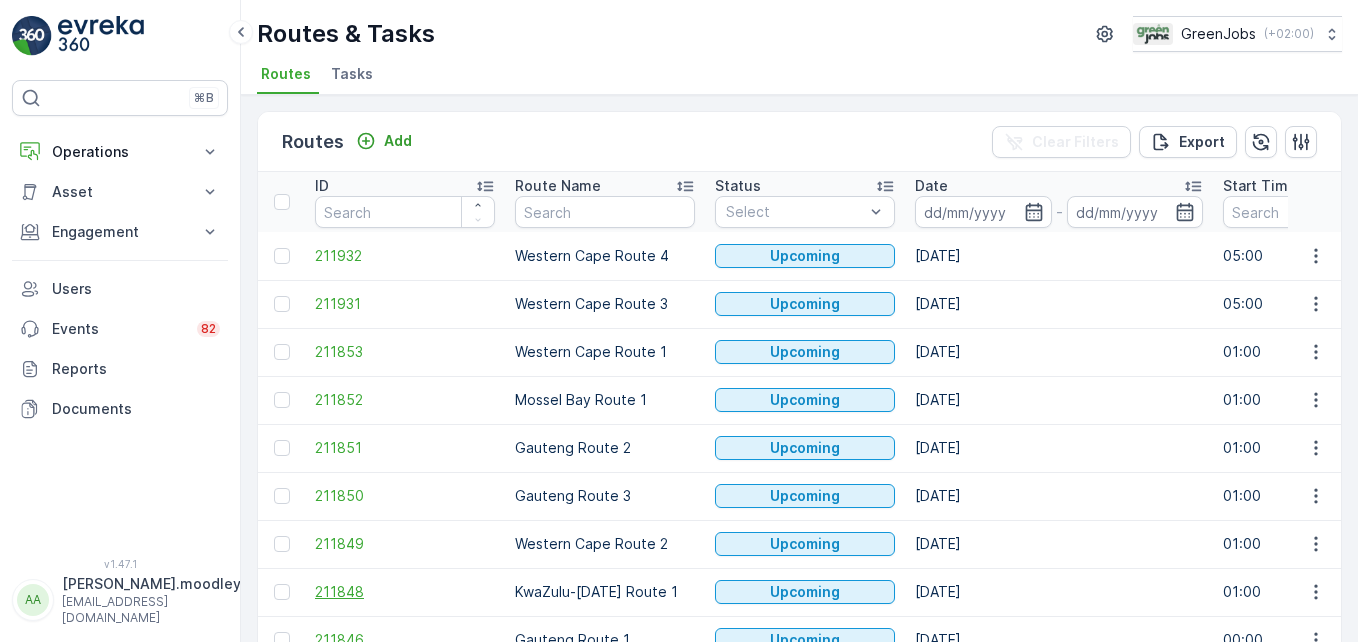 click on "211848" at bounding box center (405, 592) 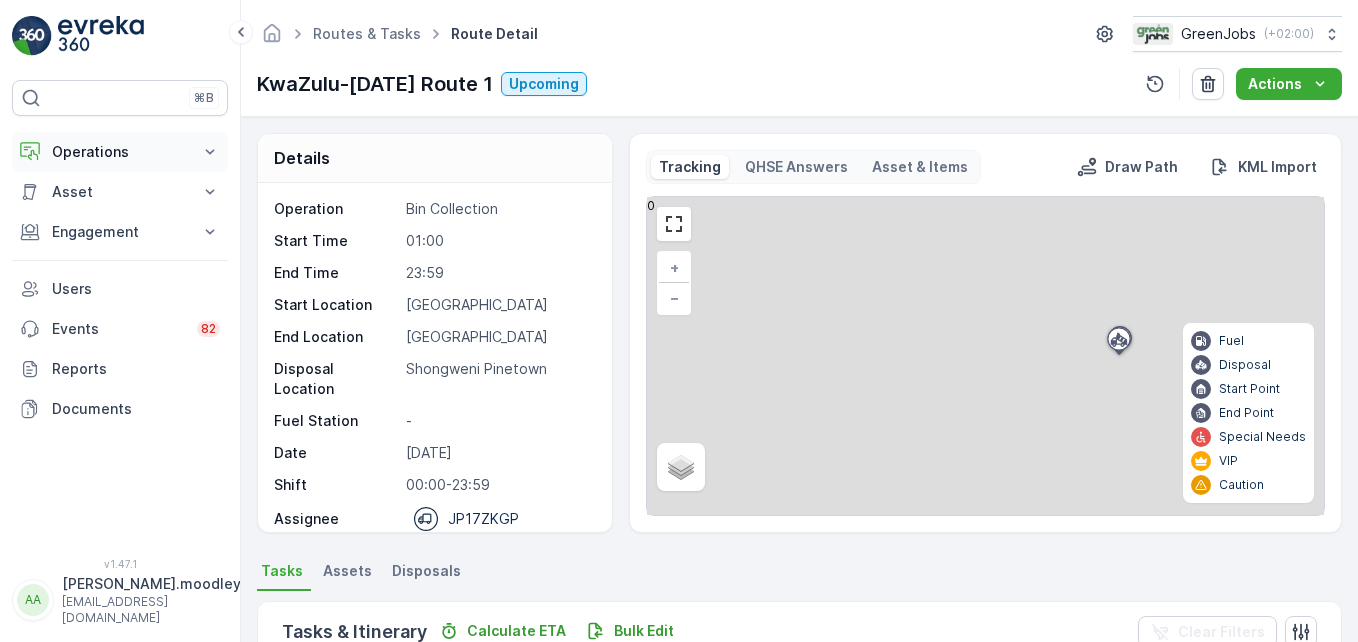 click 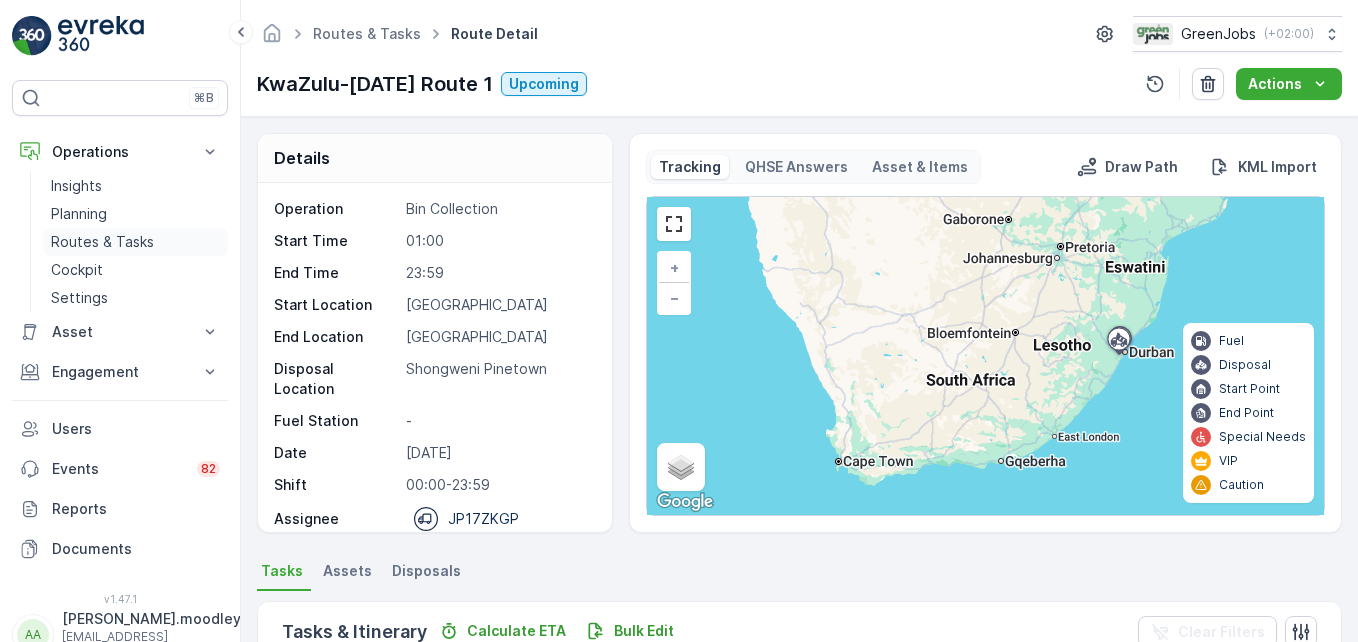 click on "Routes & Tasks" at bounding box center (102, 242) 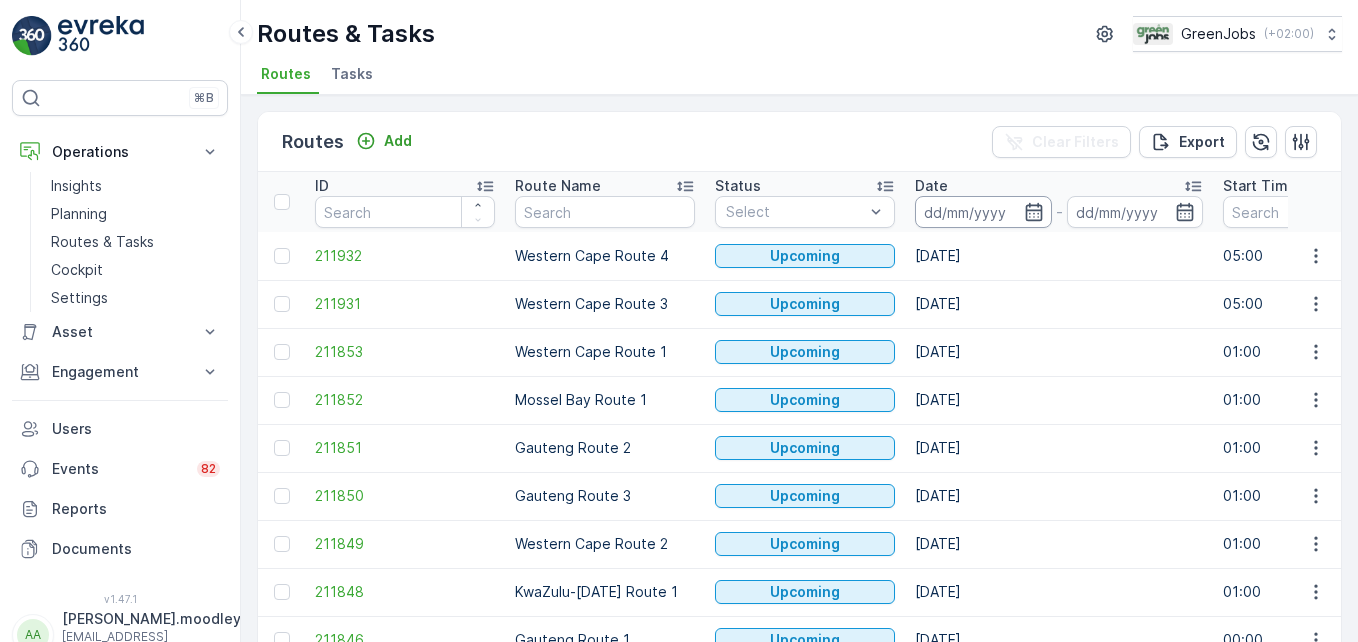 click at bounding box center (983, 212) 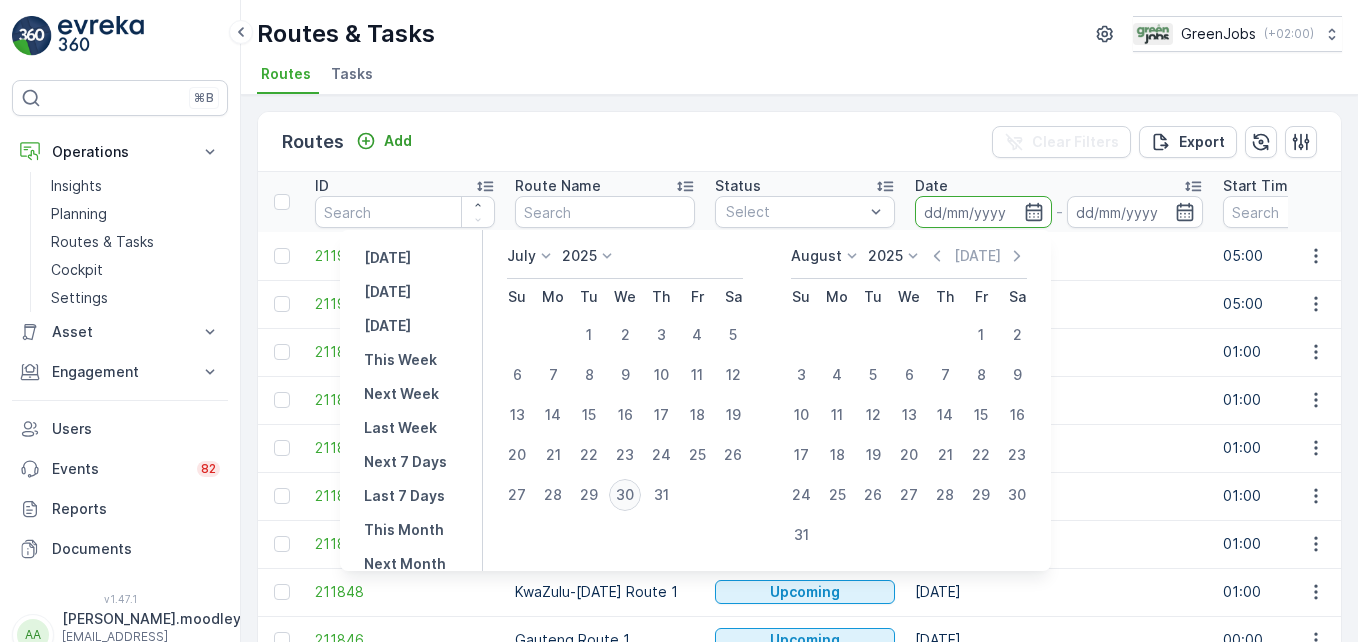 click on "30" at bounding box center (625, 495) 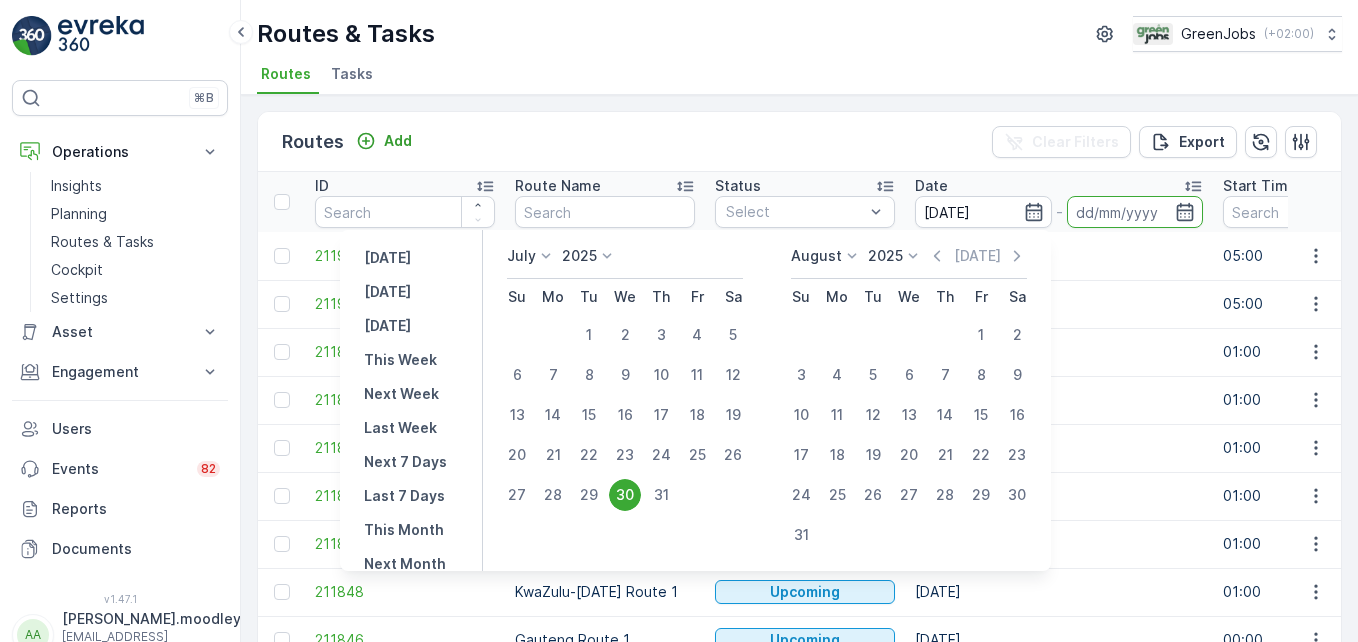 click on "30" at bounding box center [625, 495] 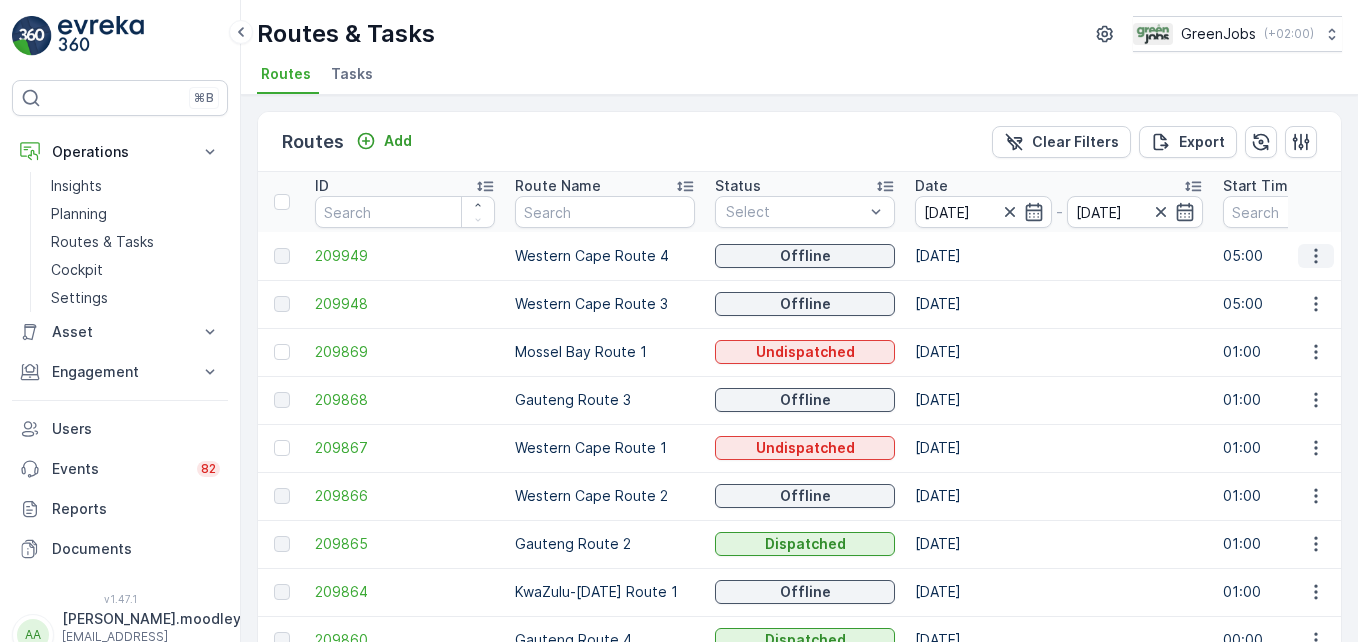 click at bounding box center [1316, 256] 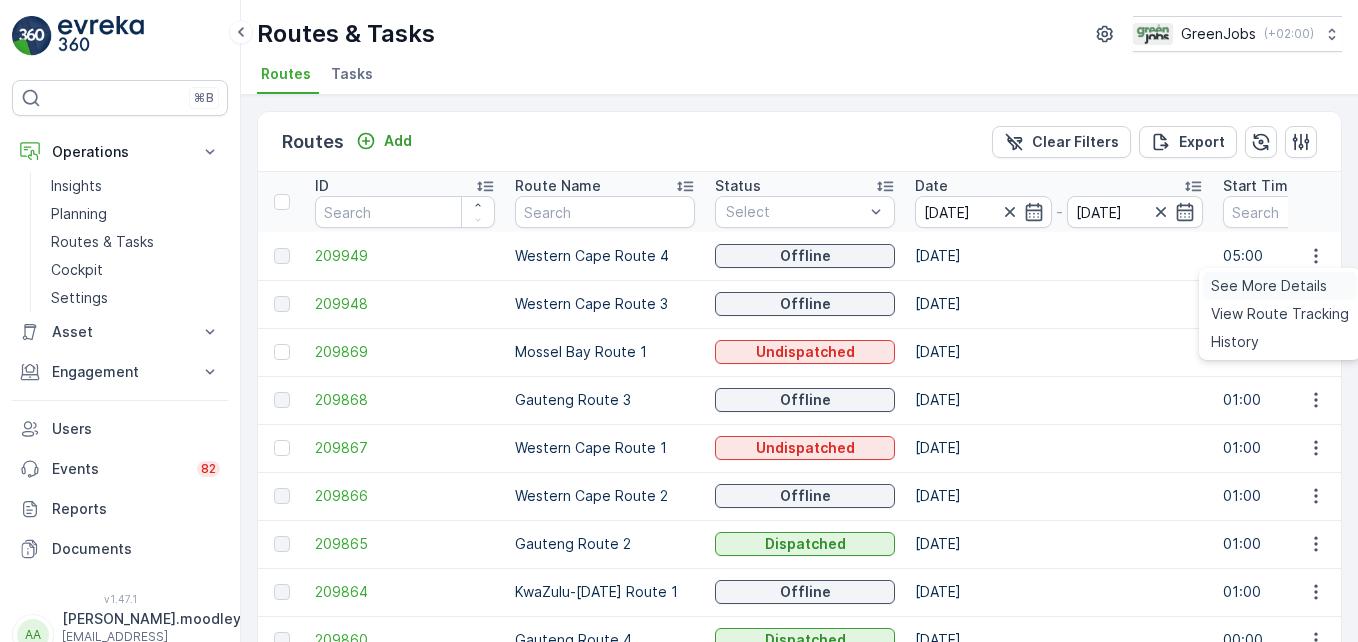 click on "See More Details" at bounding box center [1269, 286] 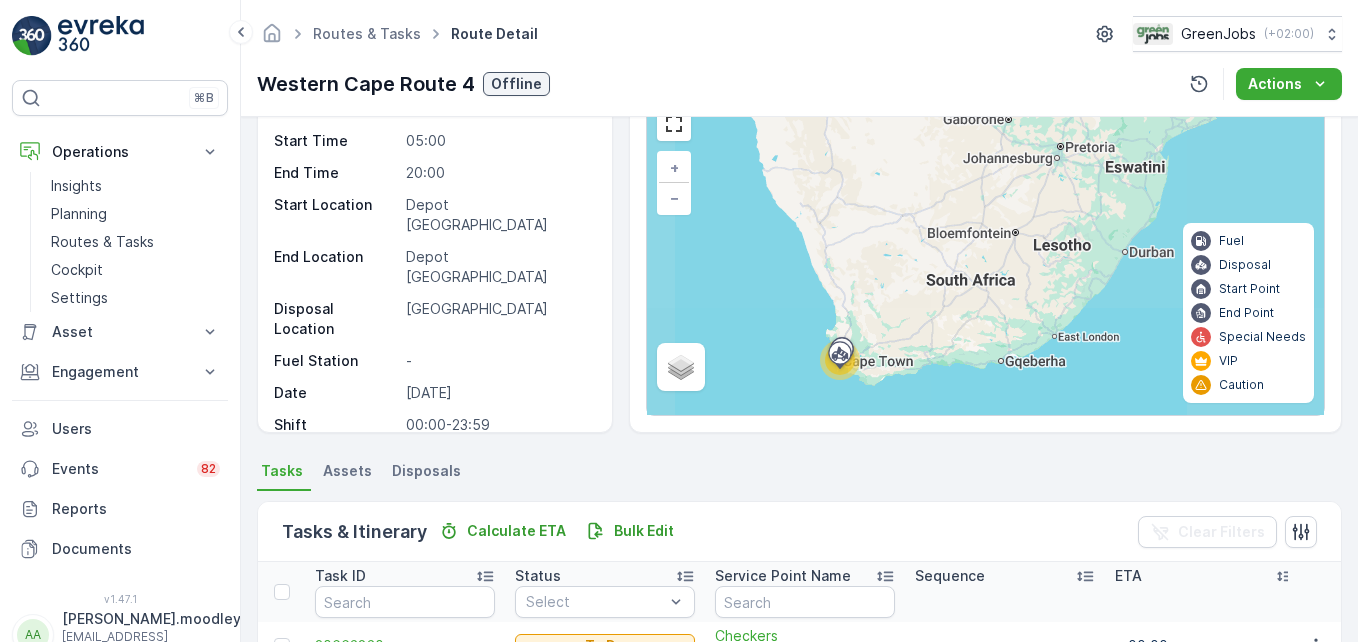 scroll, scrollTop: 655, scrollLeft: 0, axis: vertical 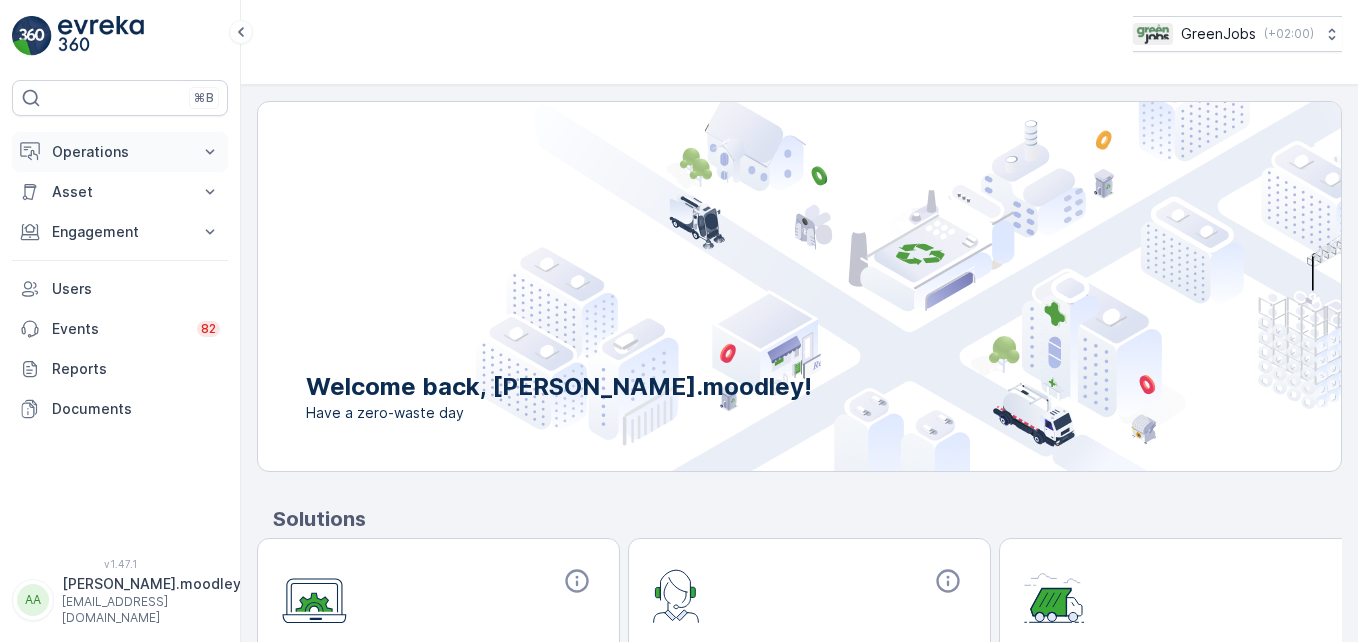 click 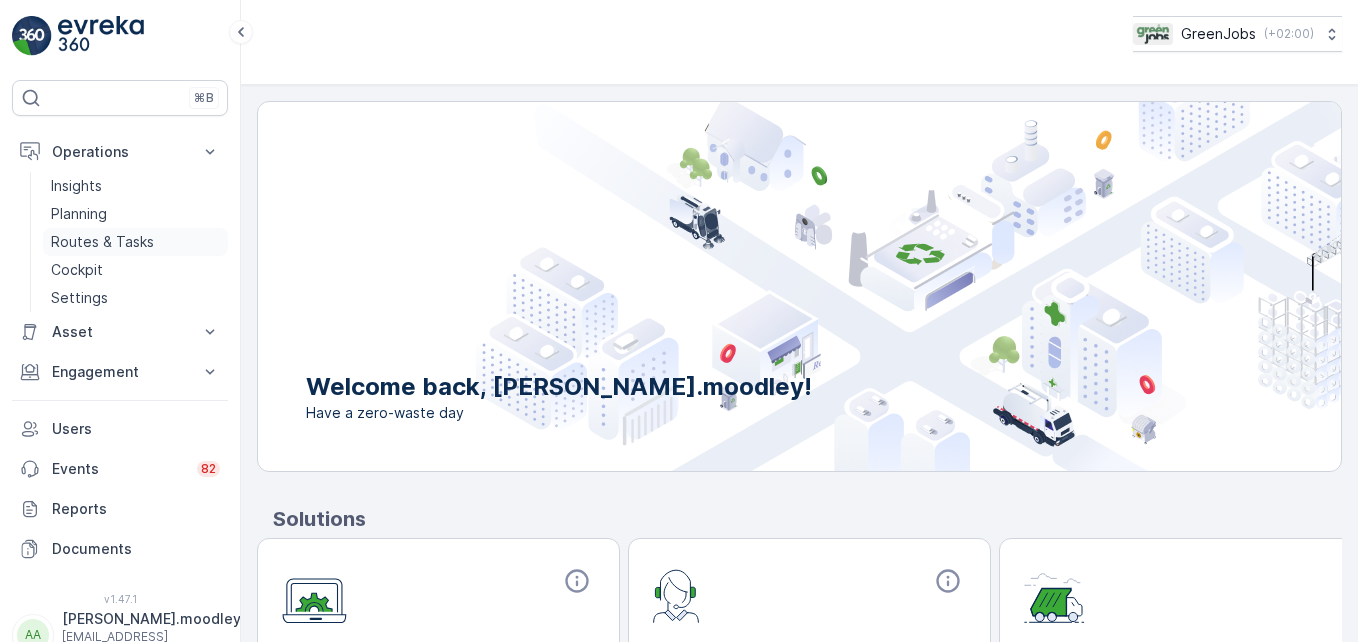 click on "Routes & Tasks" at bounding box center [102, 242] 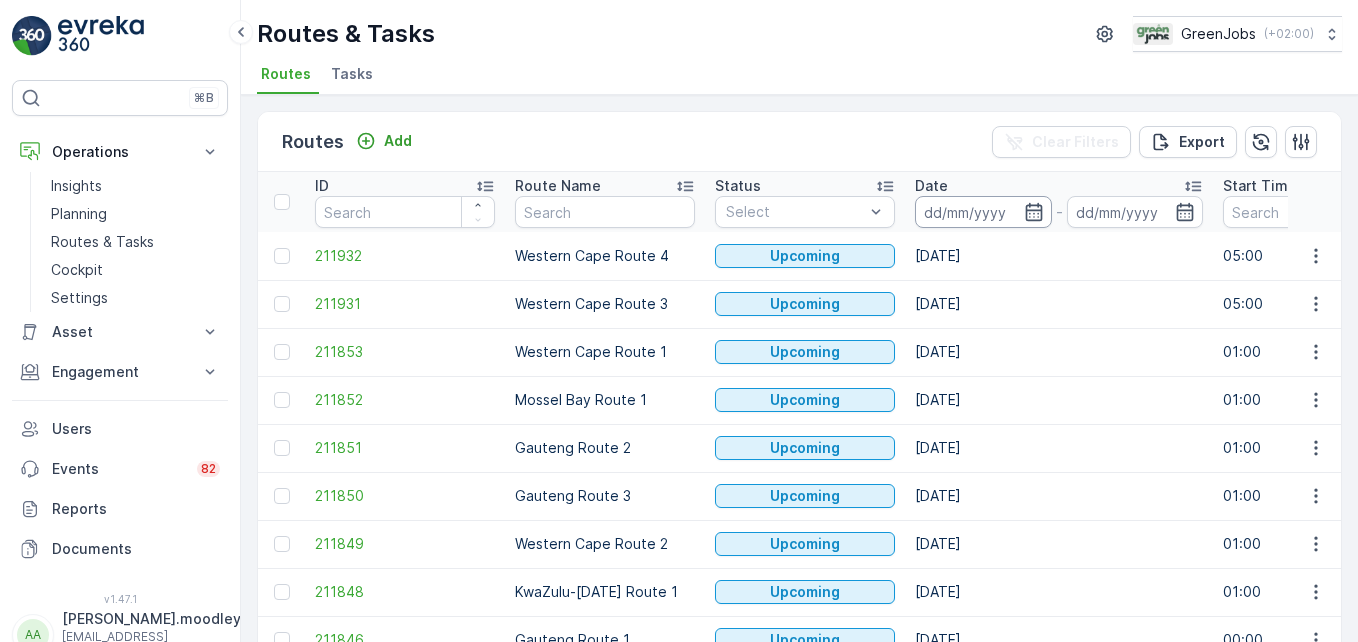 click at bounding box center [983, 212] 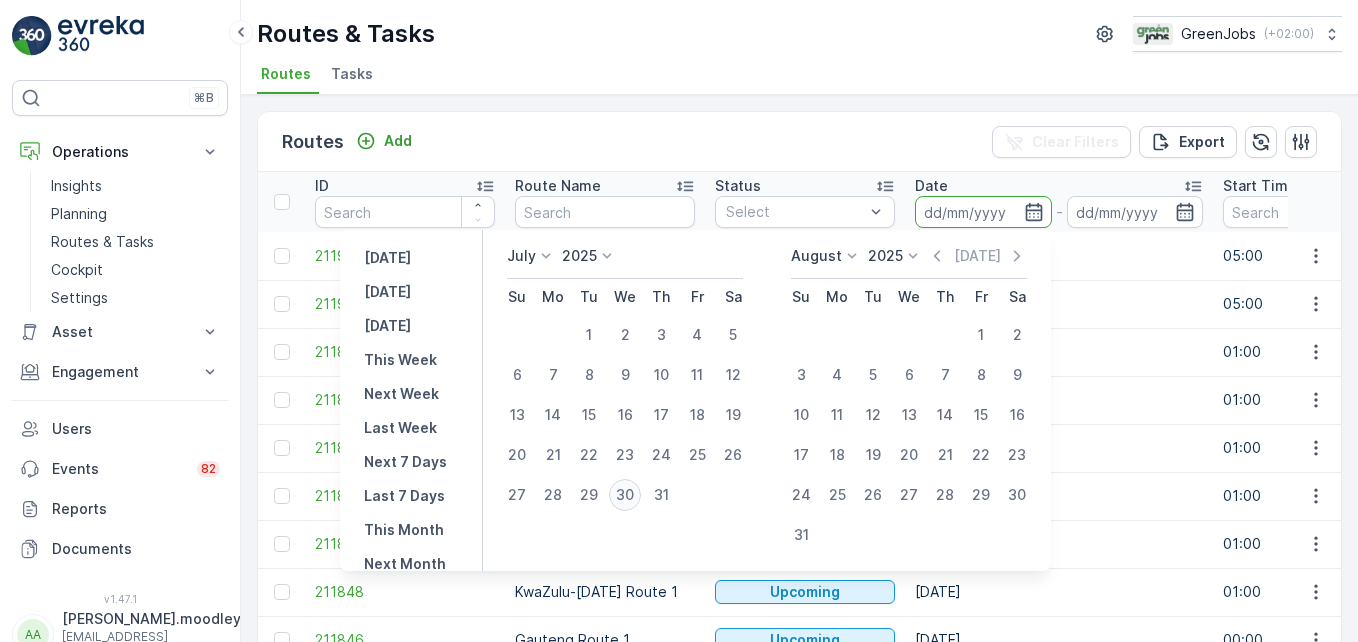 click on "30" at bounding box center [625, 495] 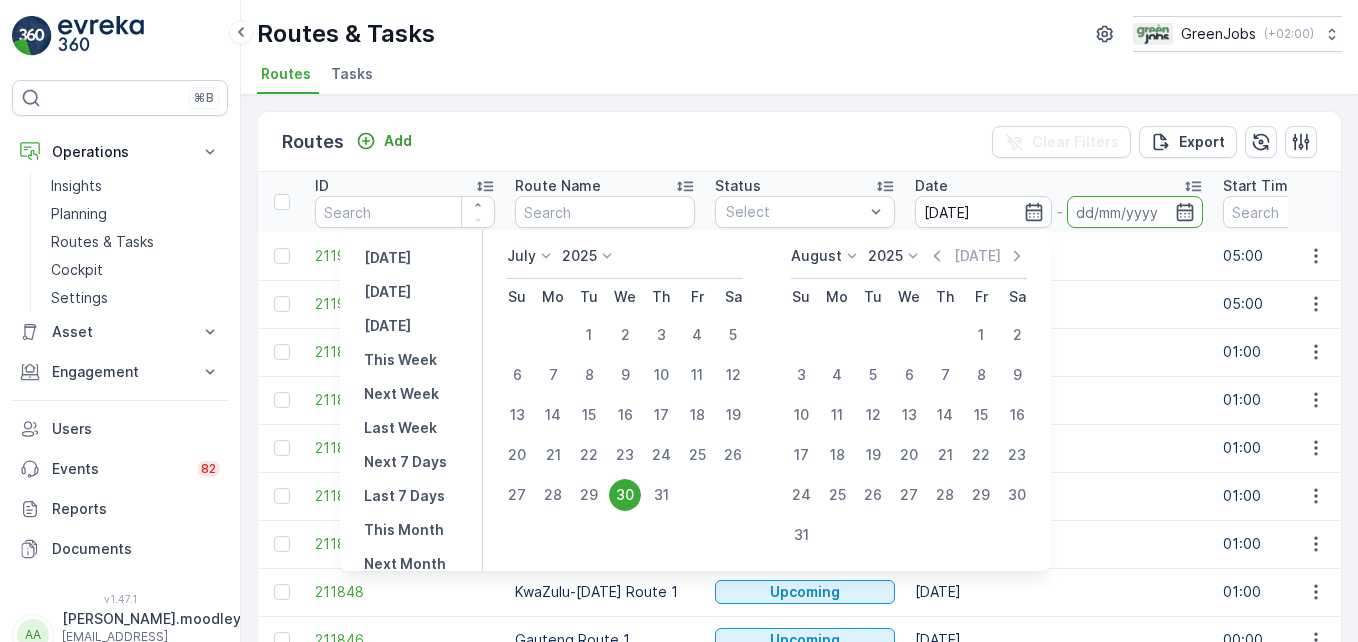 click on "30" at bounding box center (625, 495) 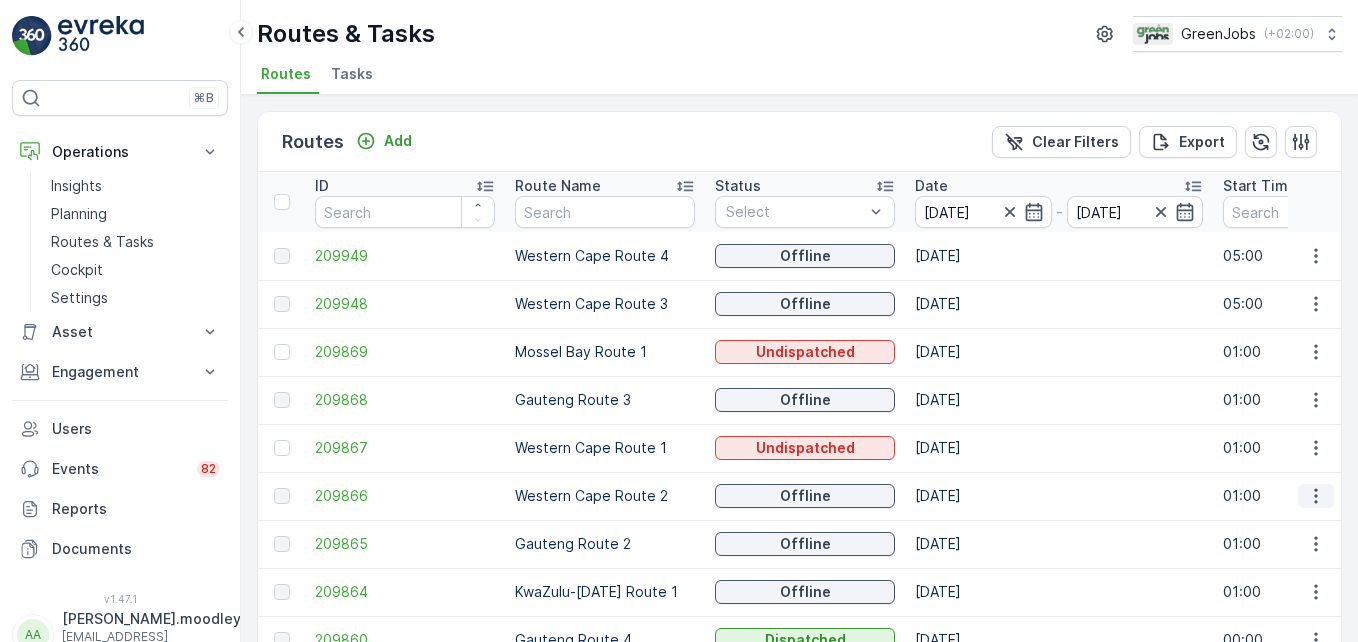 click 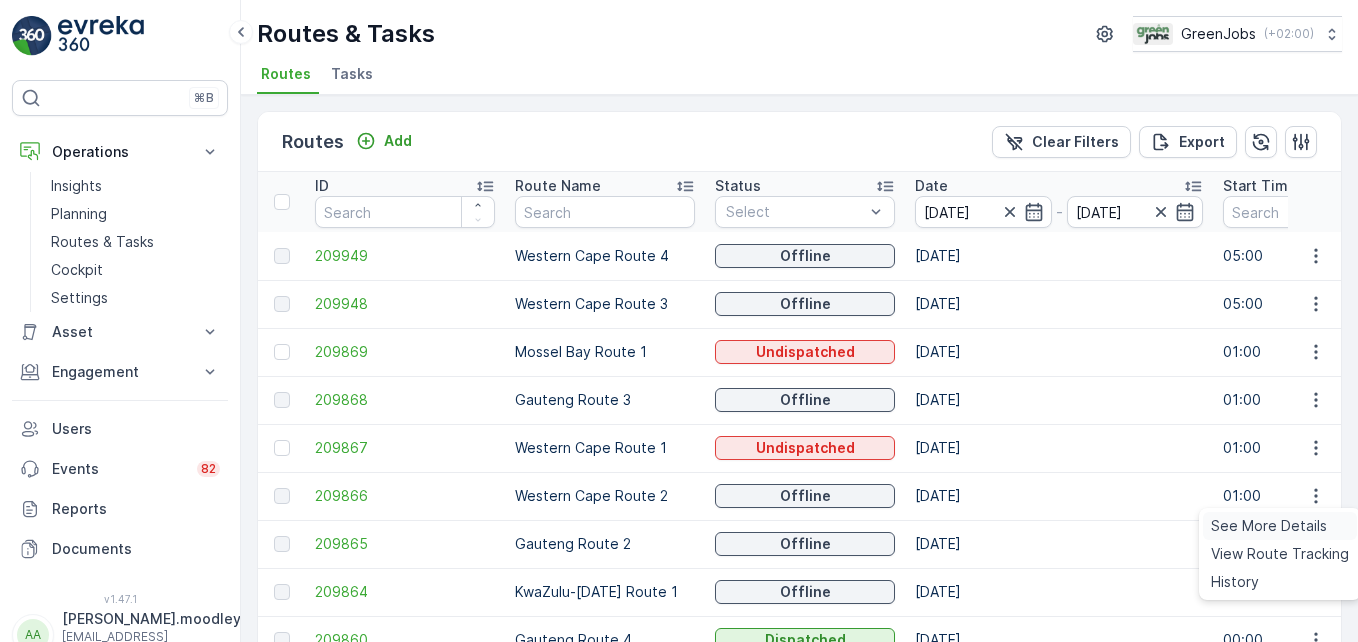 click on "See More Details" at bounding box center (1269, 526) 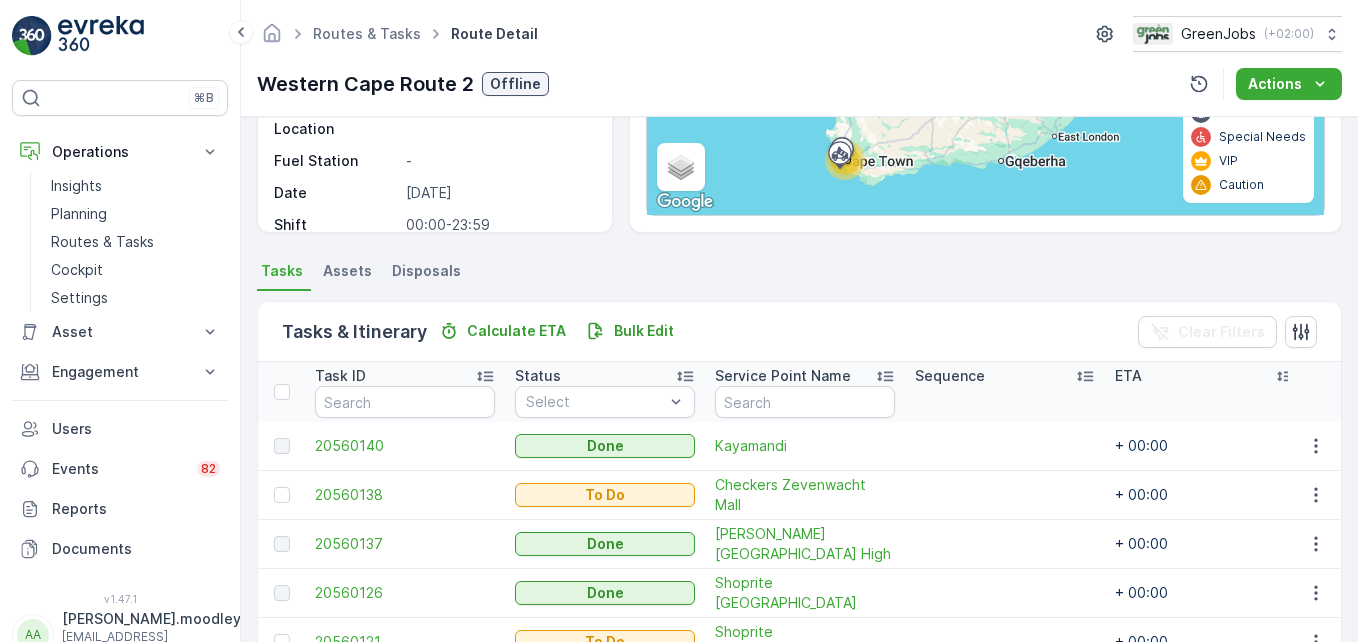 scroll, scrollTop: 655, scrollLeft: 0, axis: vertical 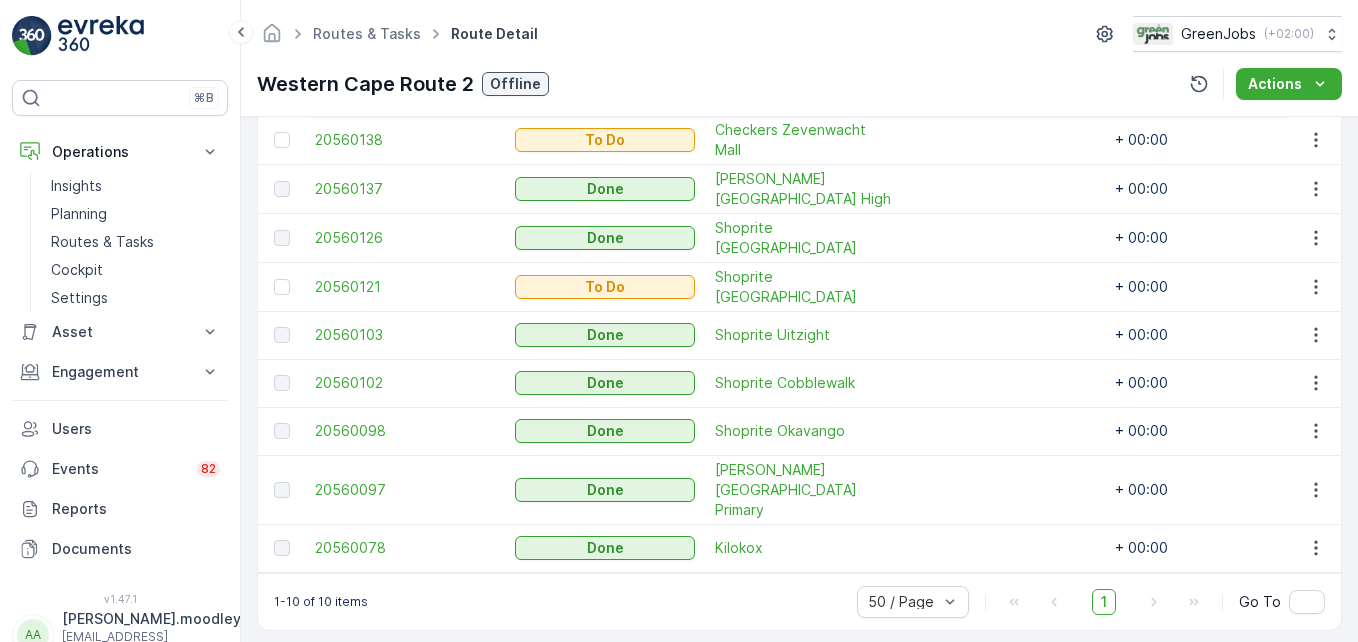 click at bounding box center [1315, 139] 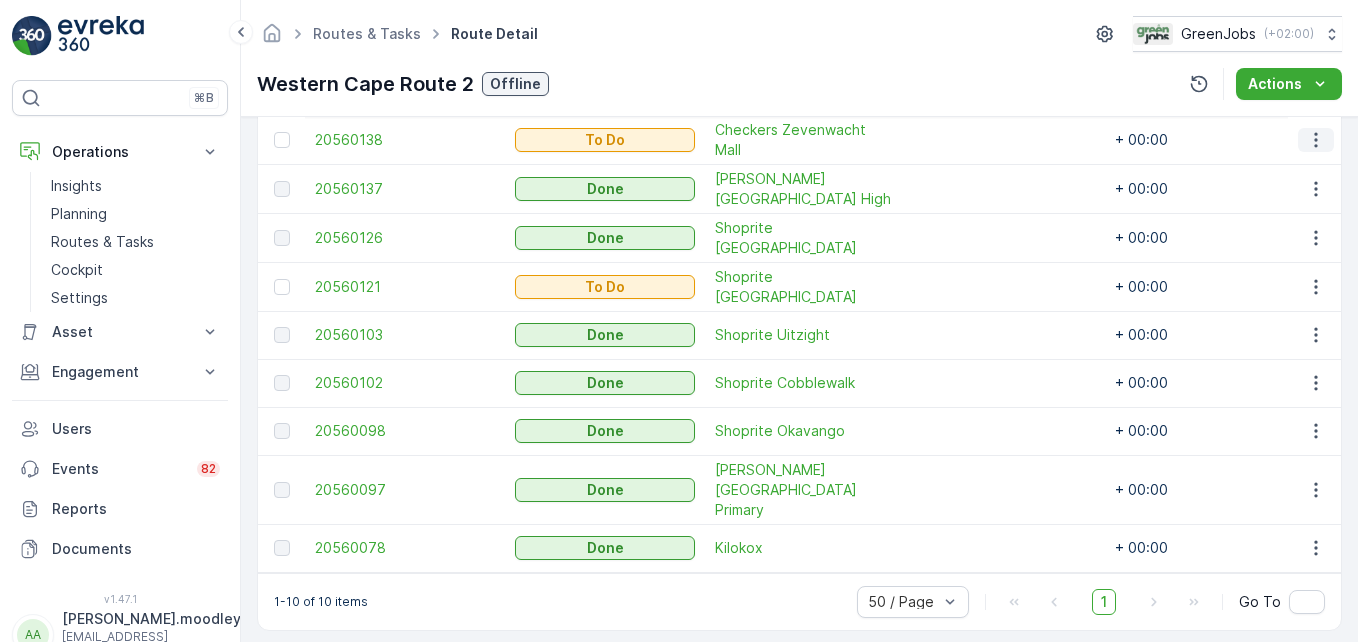click 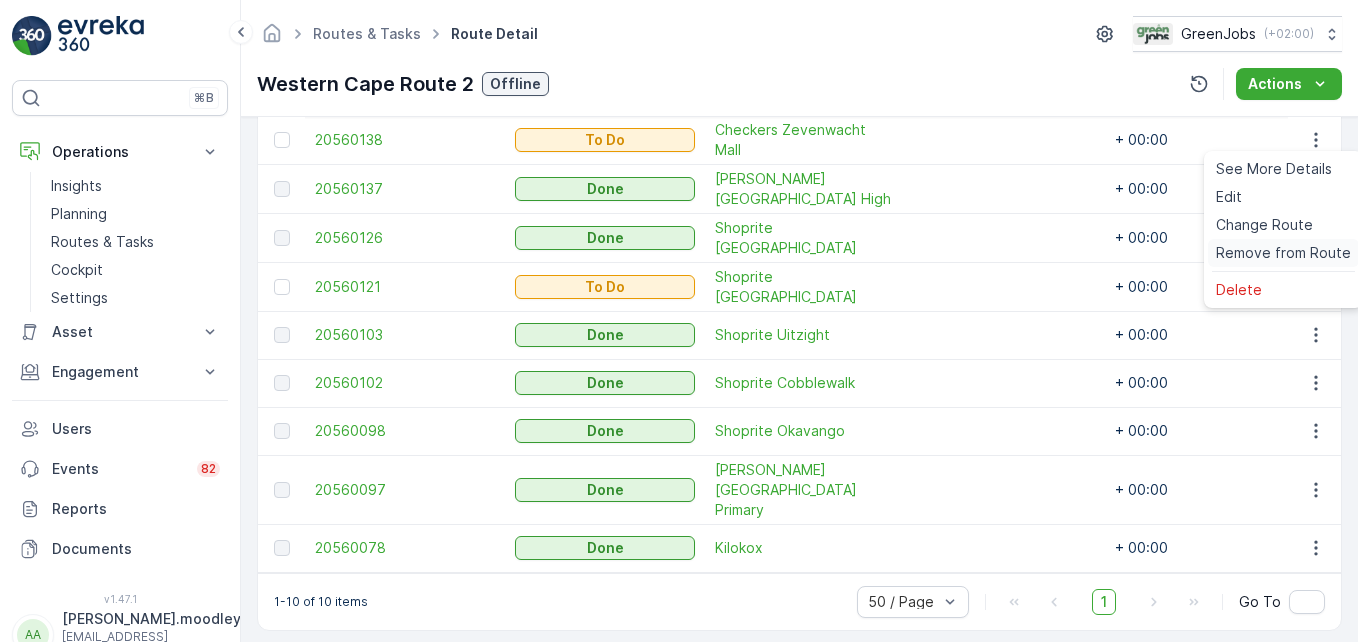 click on "Remove from Route" at bounding box center (1283, 253) 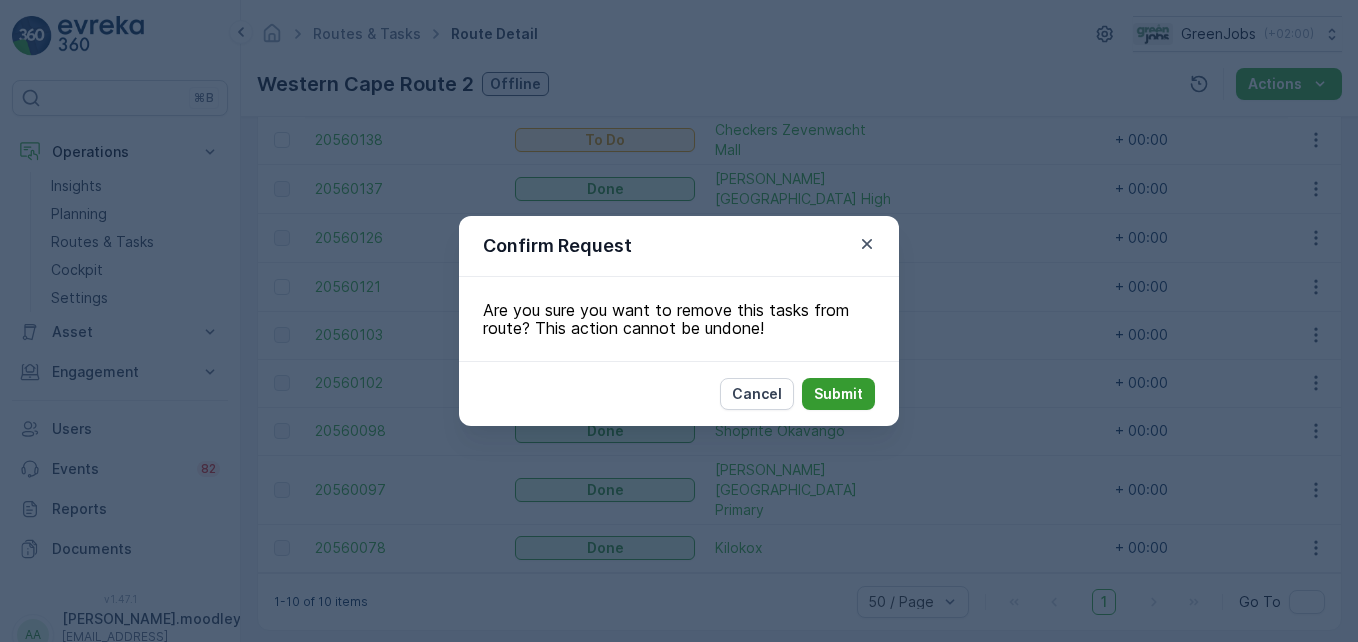 click on "Submit" at bounding box center (838, 394) 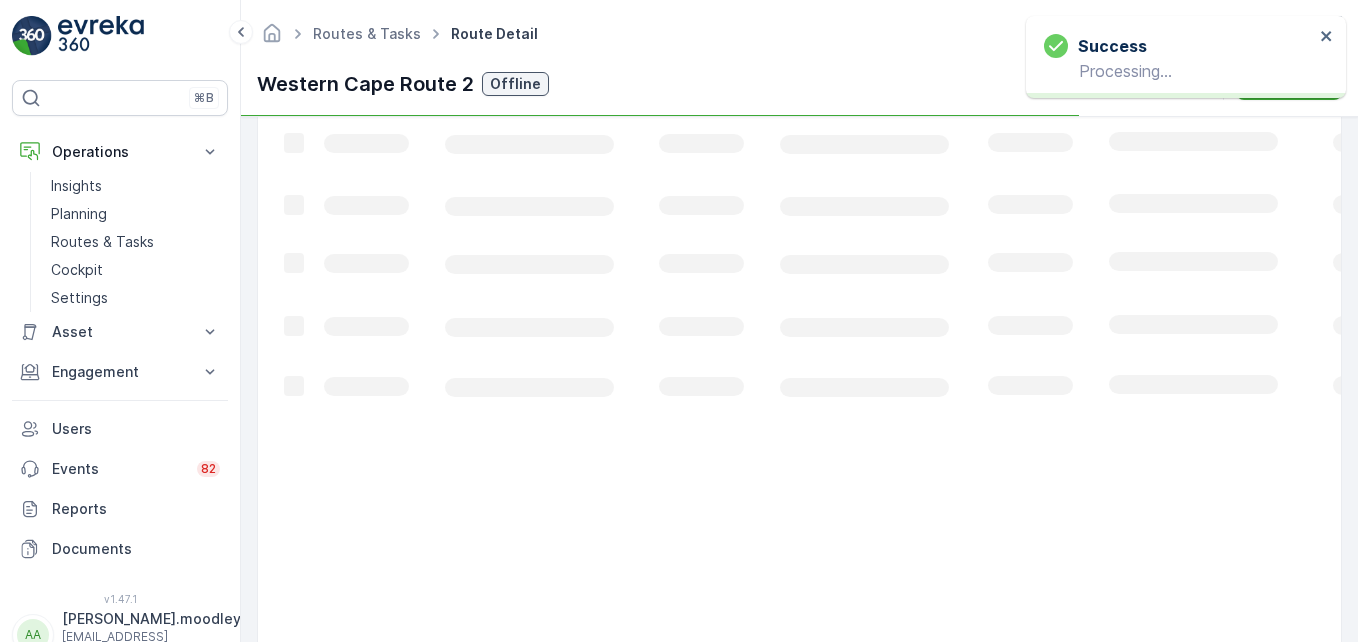 scroll, scrollTop: 607, scrollLeft: 0, axis: vertical 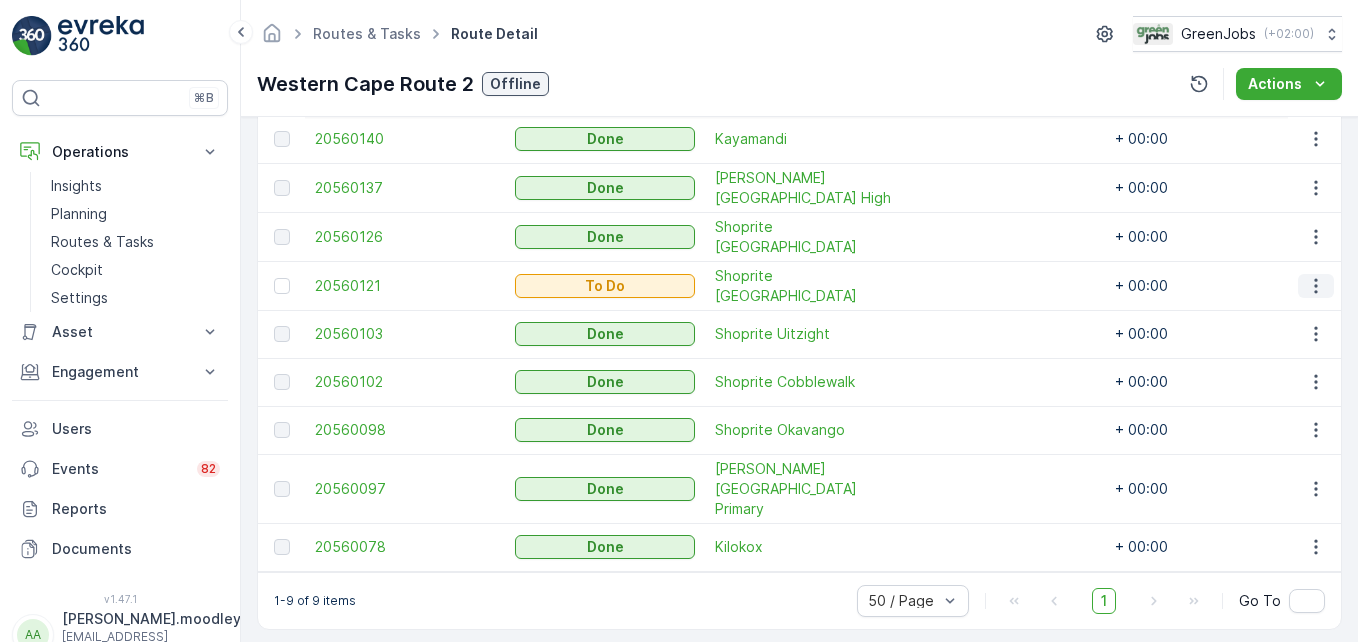 click 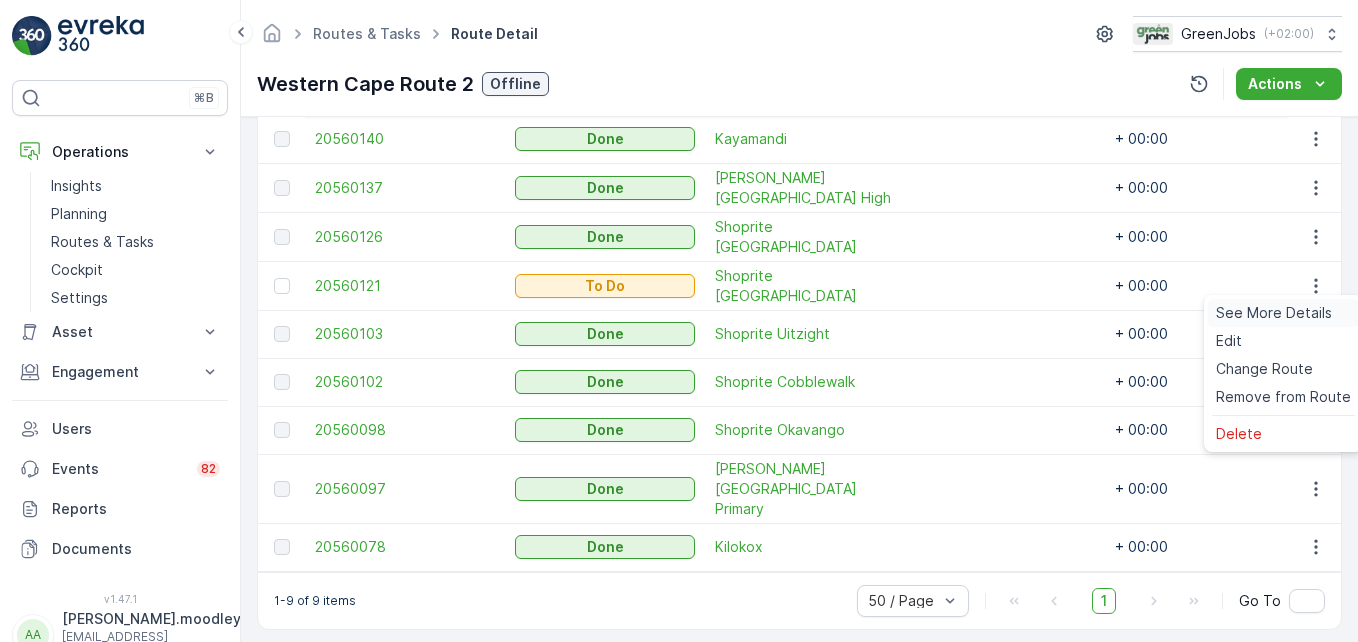 click on "See More Details" at bounding box center (1274, 313) 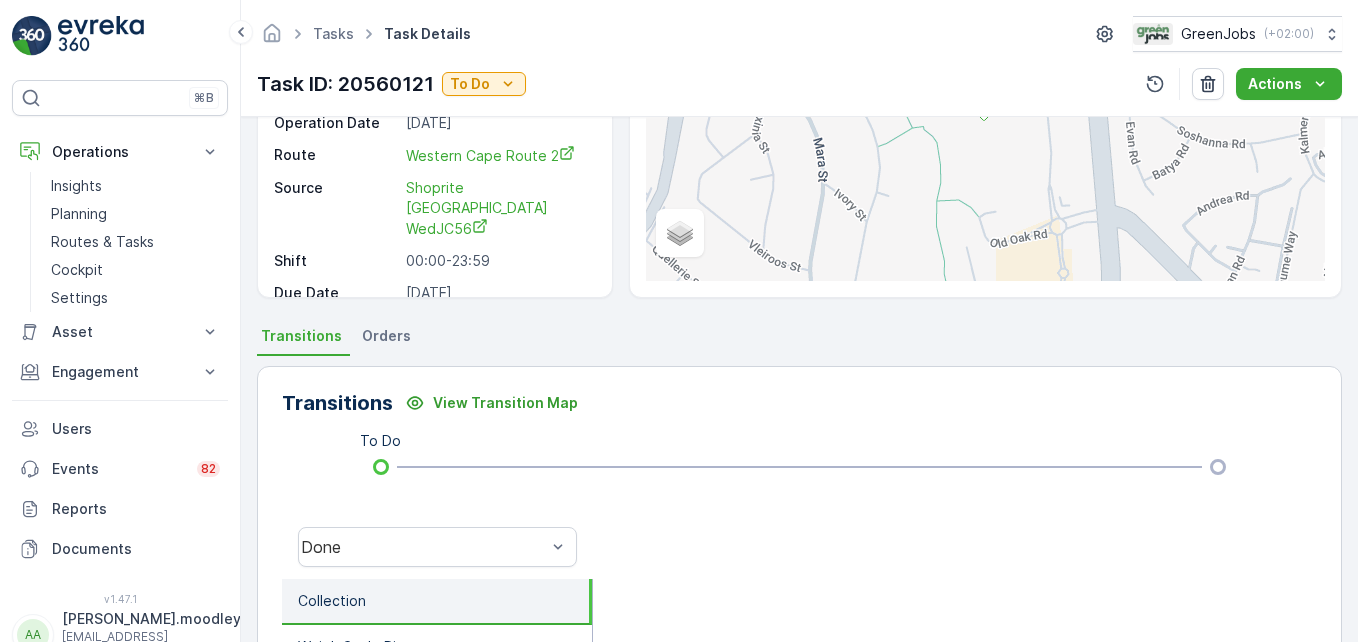scroll, scrollTop: 0, scrollLeft: 0, axis: both 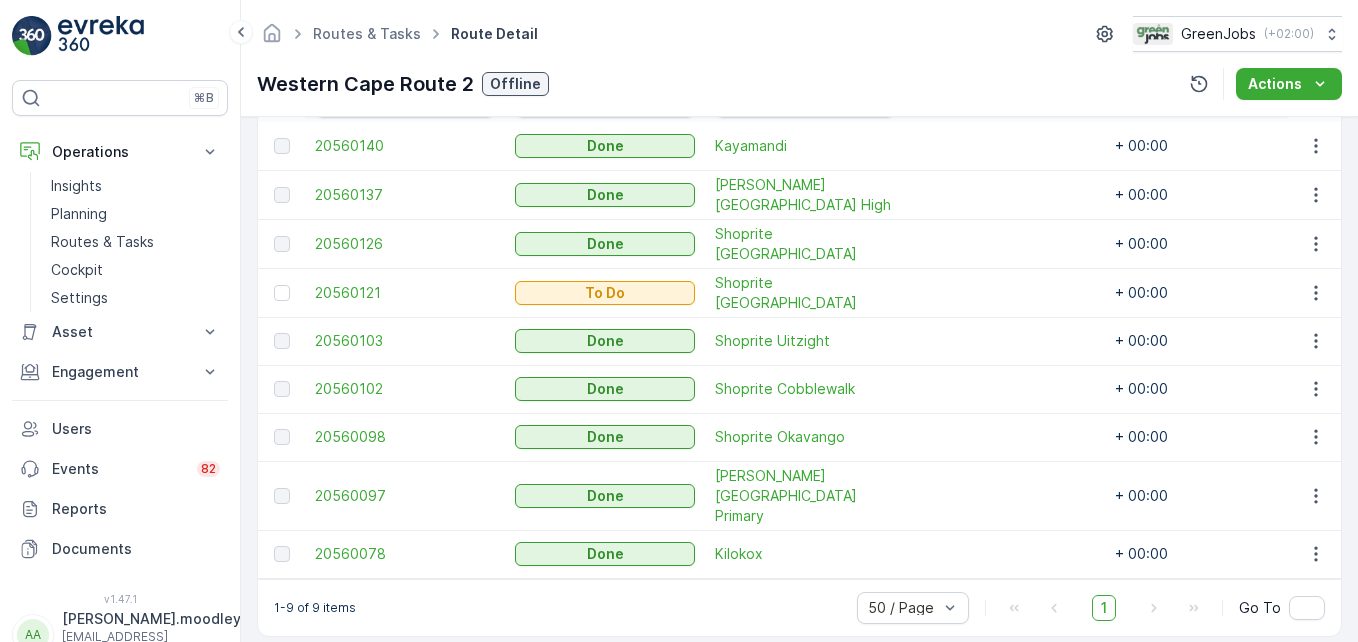click at bounding box center [1005, 389] 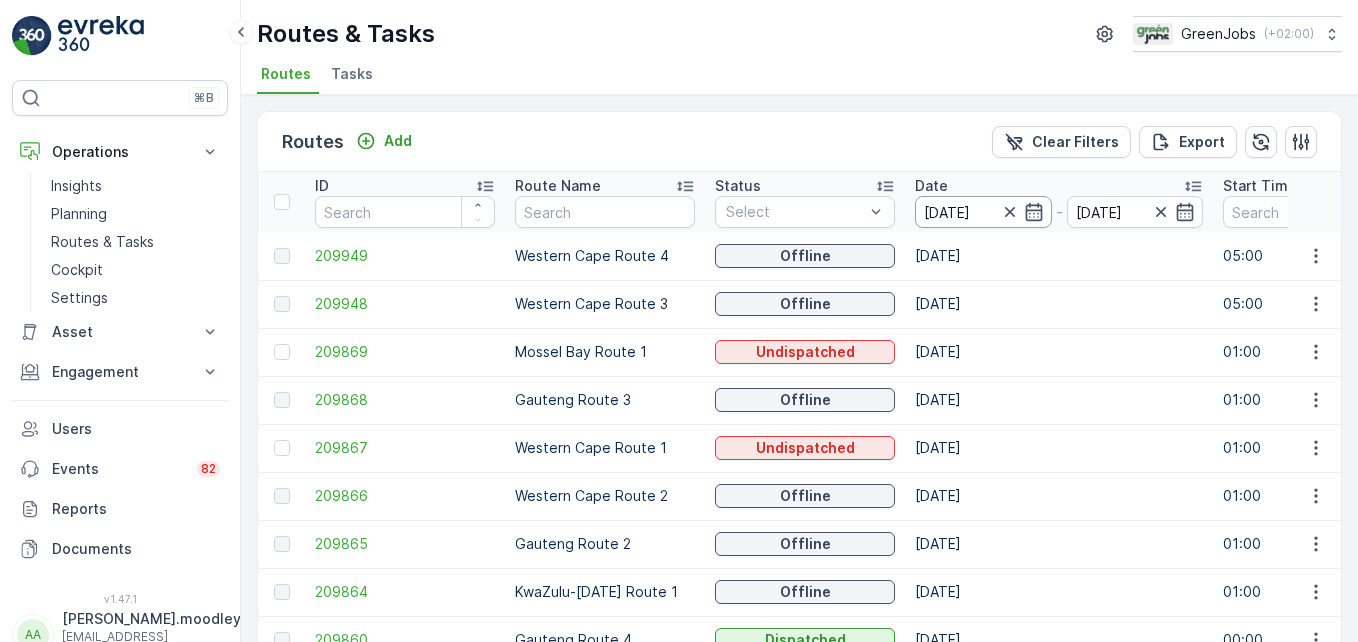 click on "[DATE]" at bounding box center [983, 212] 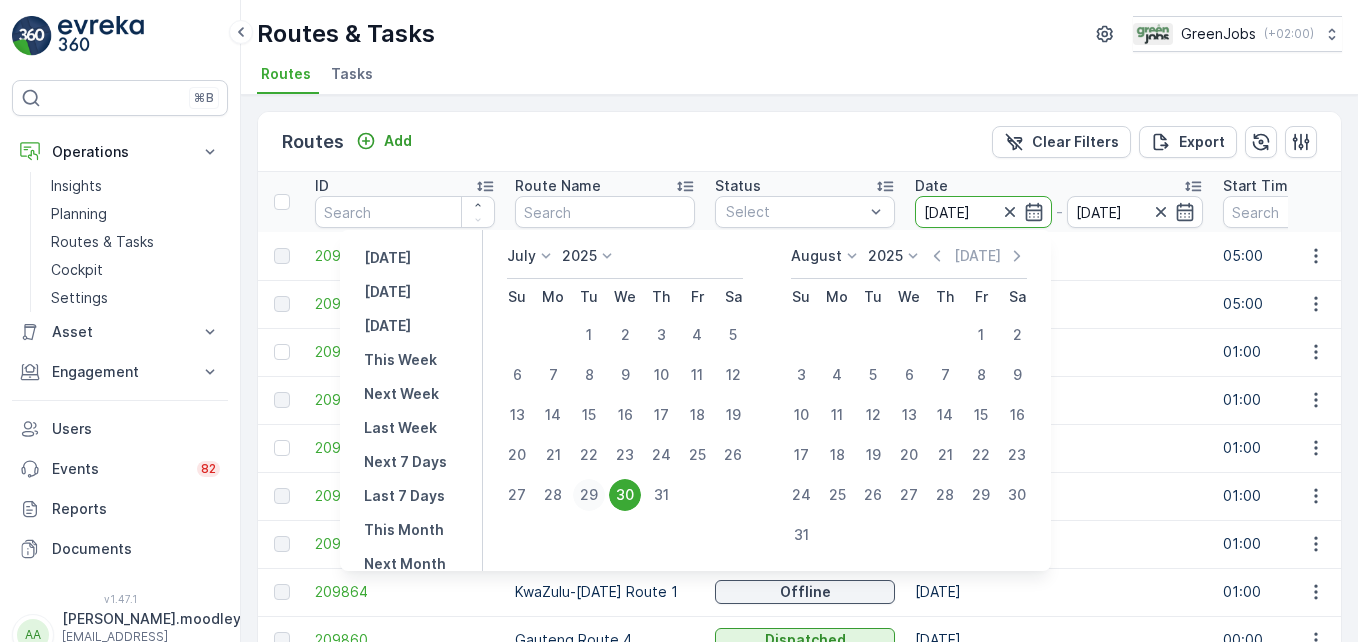 click on "29" at bounding box center [589, 495] 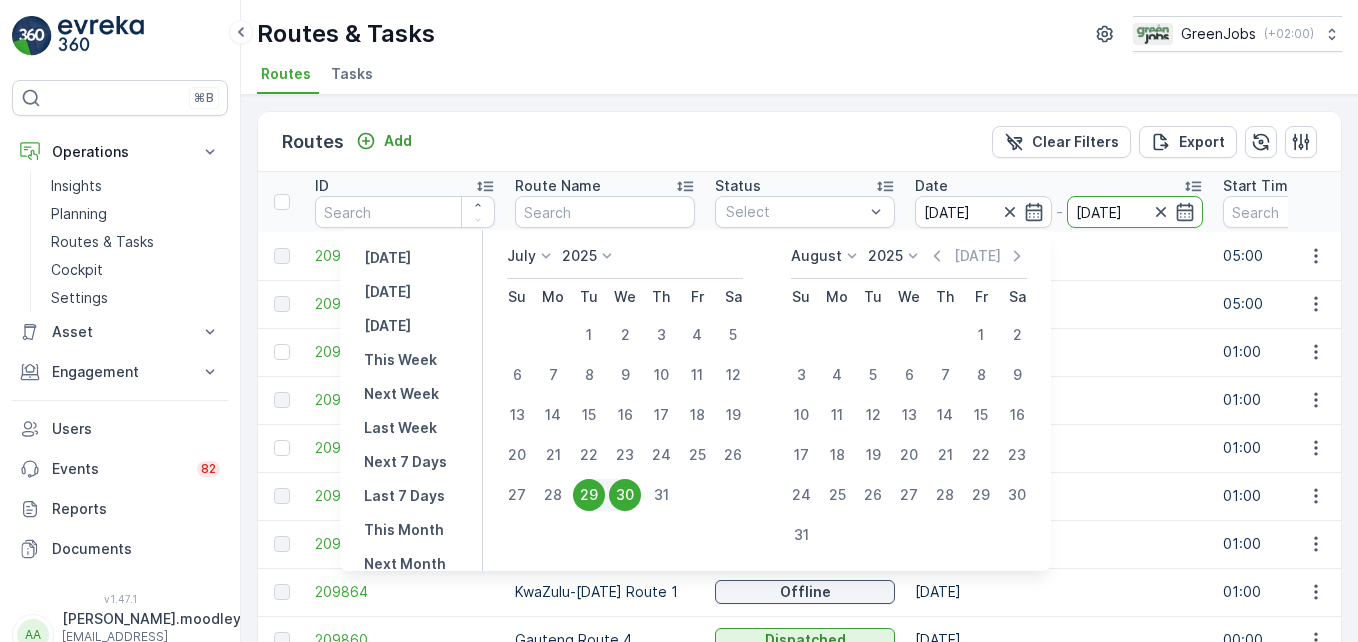 click on "29" at bounding box center [589, 495] 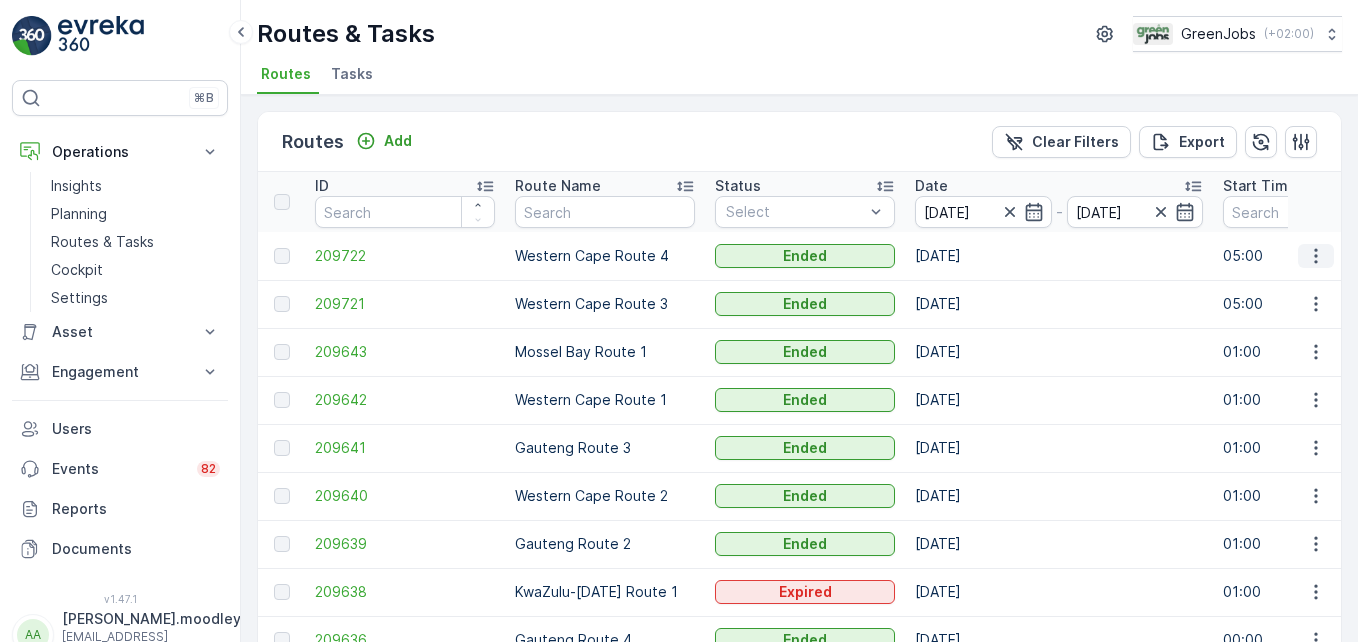 click at bounding box center (1316, 256) 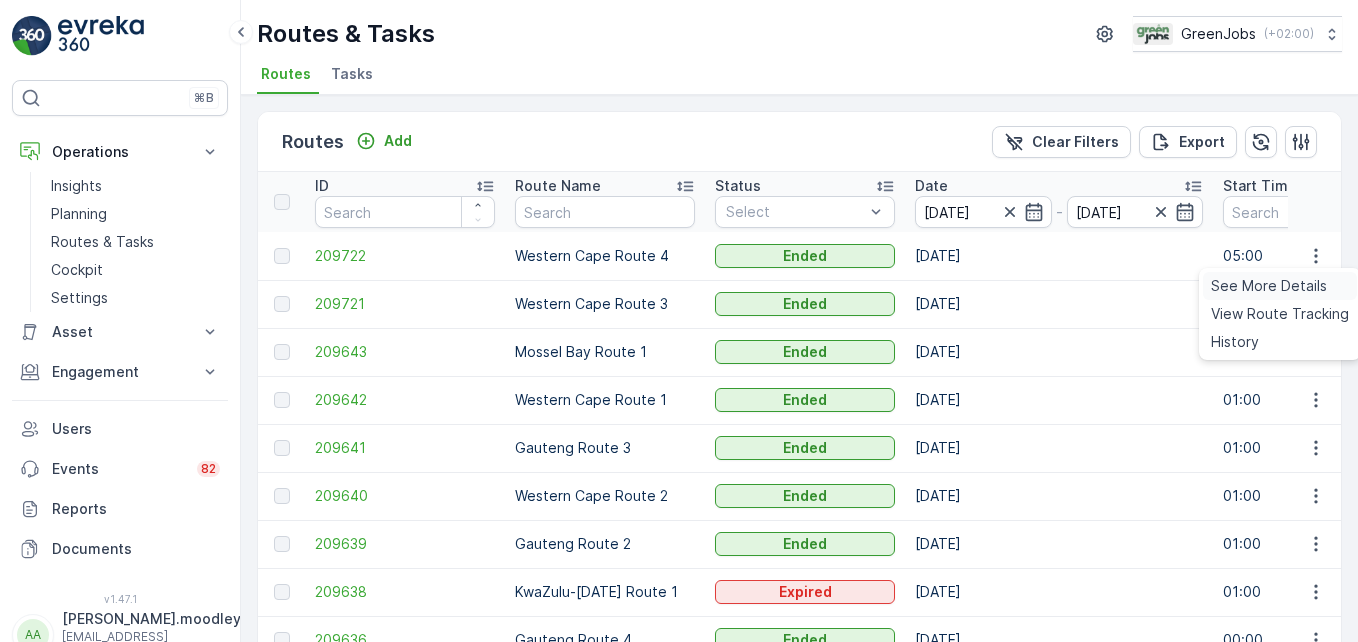 click on "See More Details" at bounding box center (1269, 286) 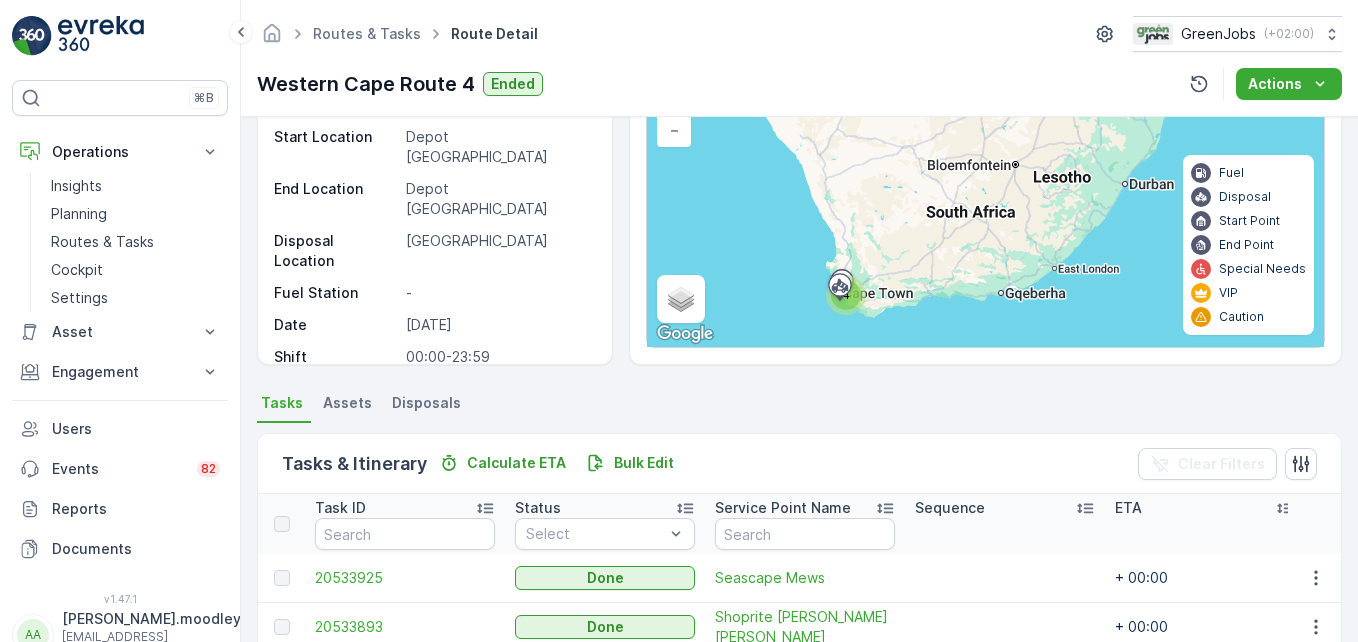 scroll, scrollTop: 390, scrollLeft: 0, axis: vertical 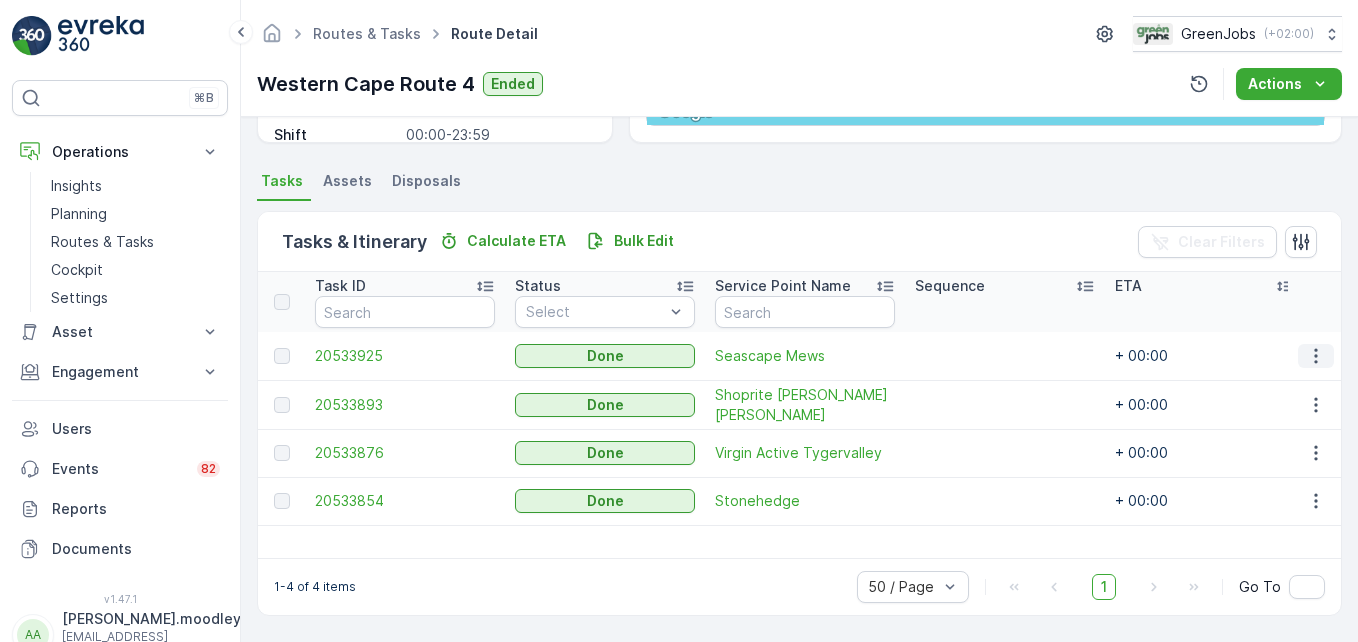 click 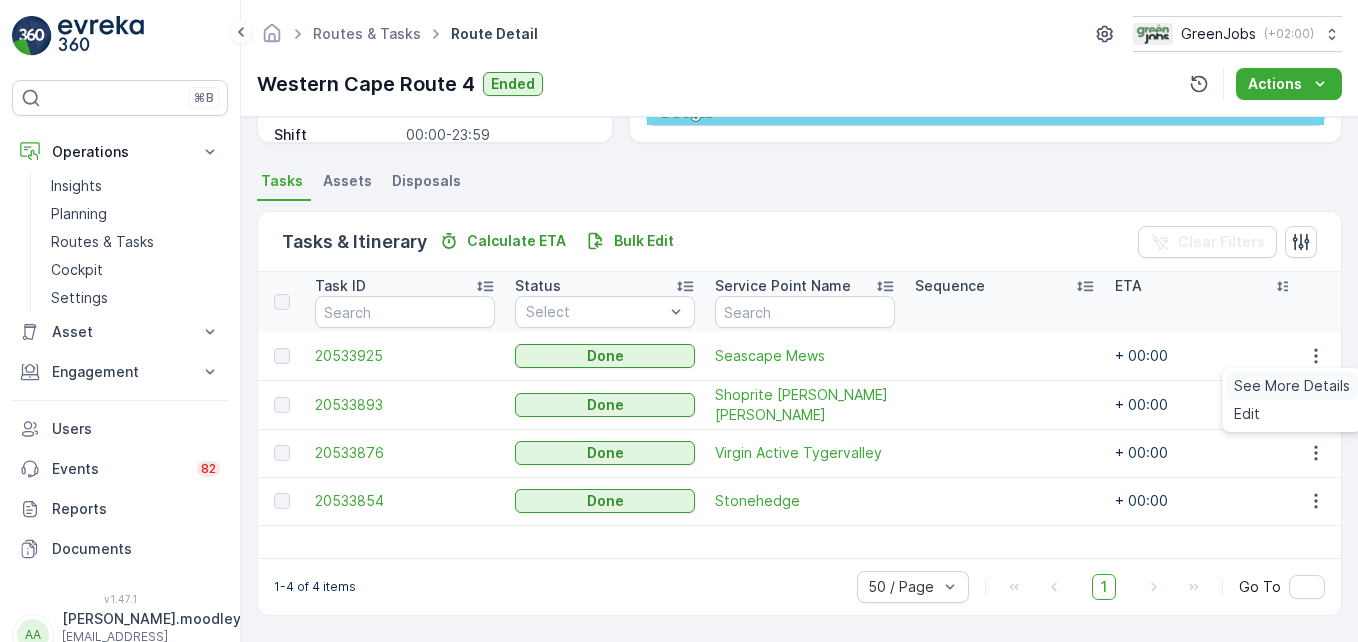 click on "See More Details" at bounding box center [1292, 386] 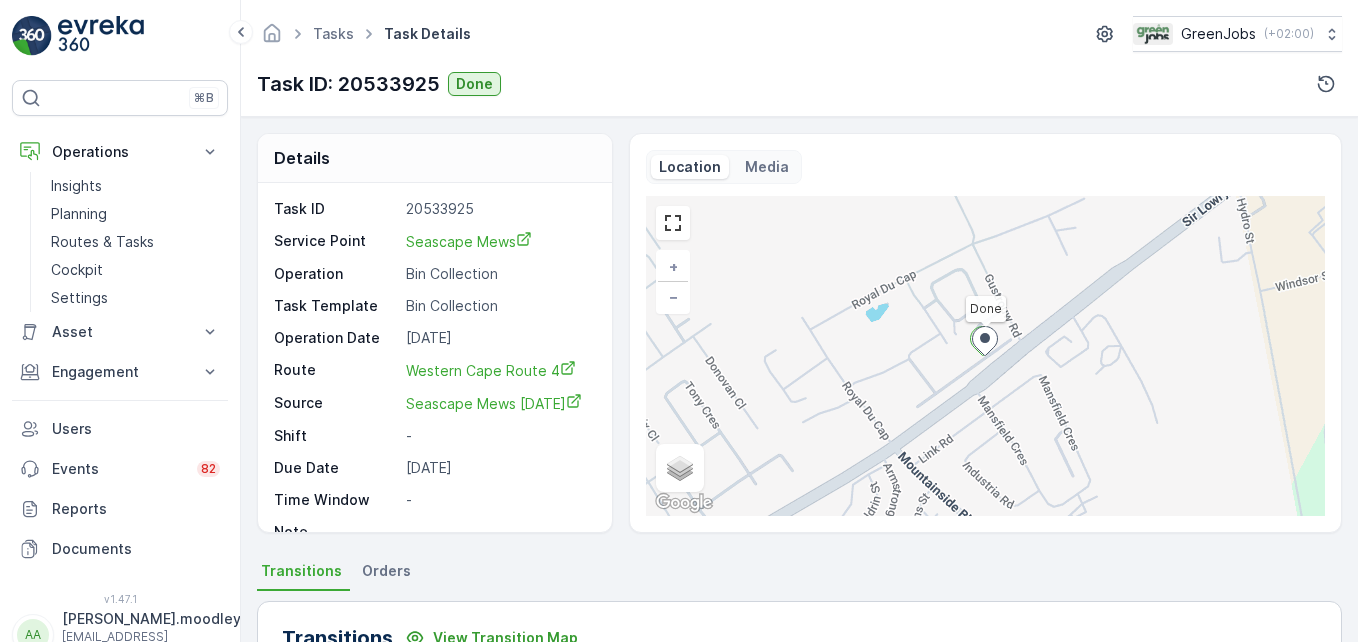 click on "Transitions View Transition Map To Do Done Done Start Time 29.07.2025 06:58 End Time 29.07.2025 06:58   Transition Location Collection Weigh Scale Picture Digital Signature Notes Item(s) 5 M3 Weight (kg) Completed/Planned Quantity 377.0/0.0 Item(s) 5 M3 Weight (kg) Completed/Planned Quantity 355.0/0.0 Item(s) 5 M3 Lift Completed/Planned Quantity 2.0/1.0" at bounding box center (799, 915) 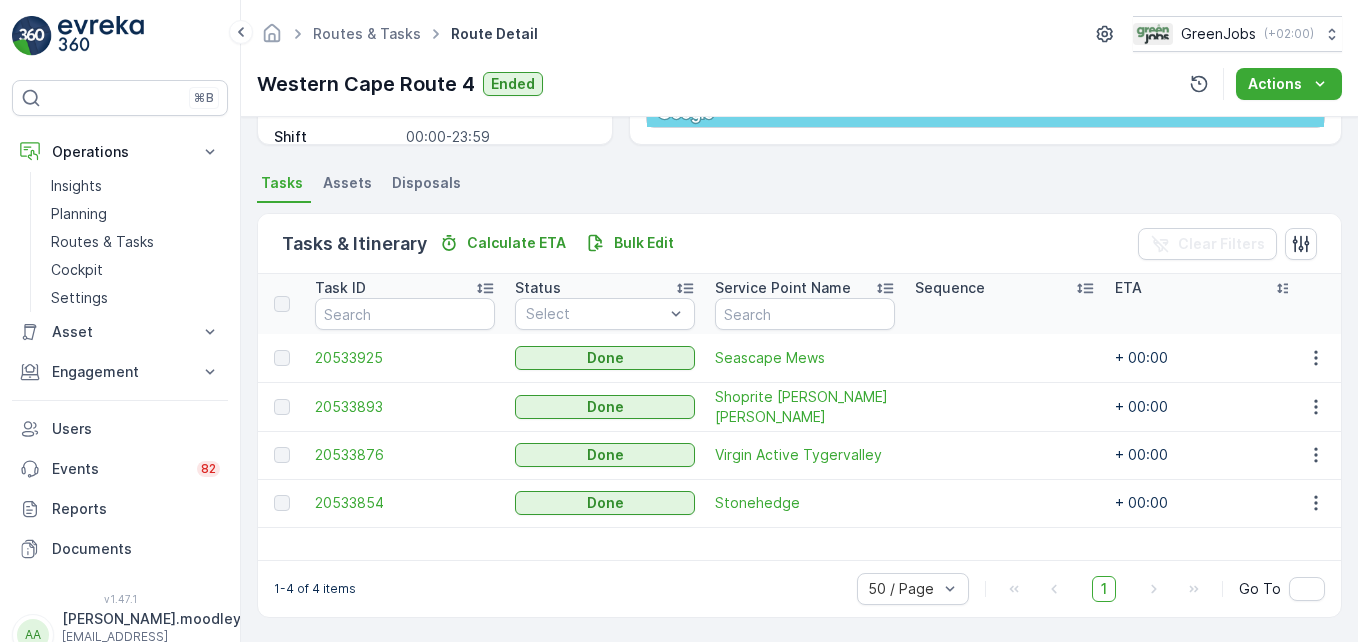 scroll, scrollTop: 390, scrollLeft: 0, axis: vertical 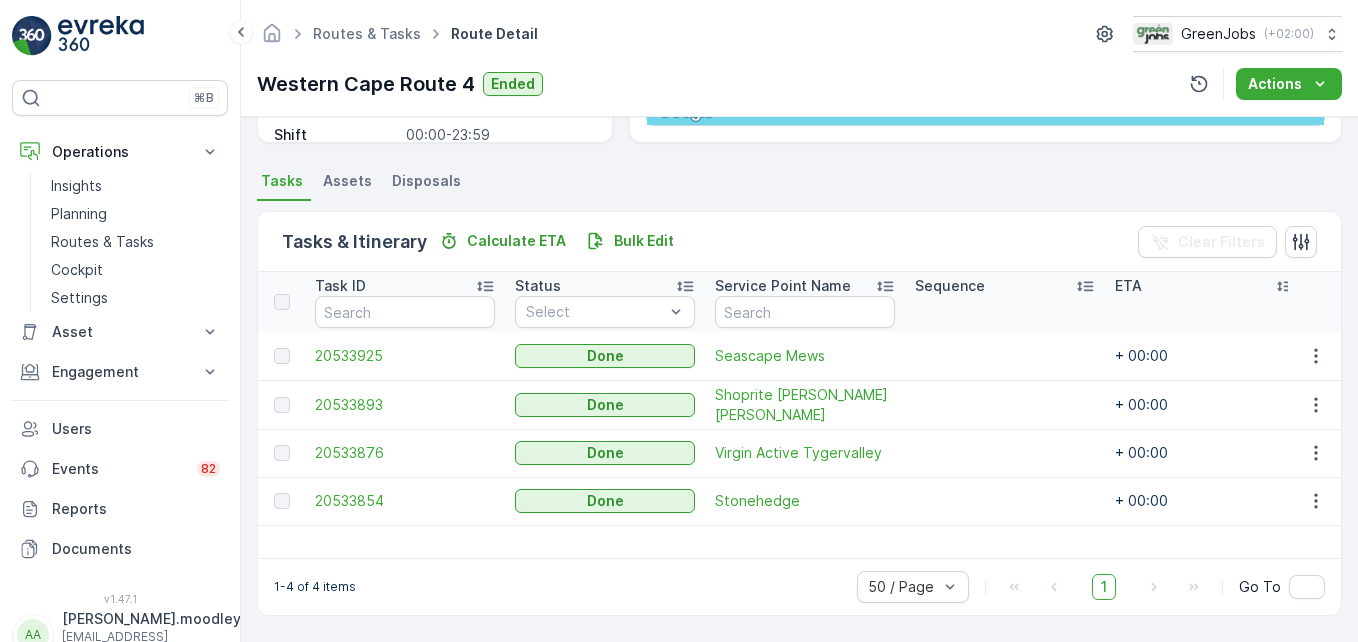 click at bounding box center (1005, 404) 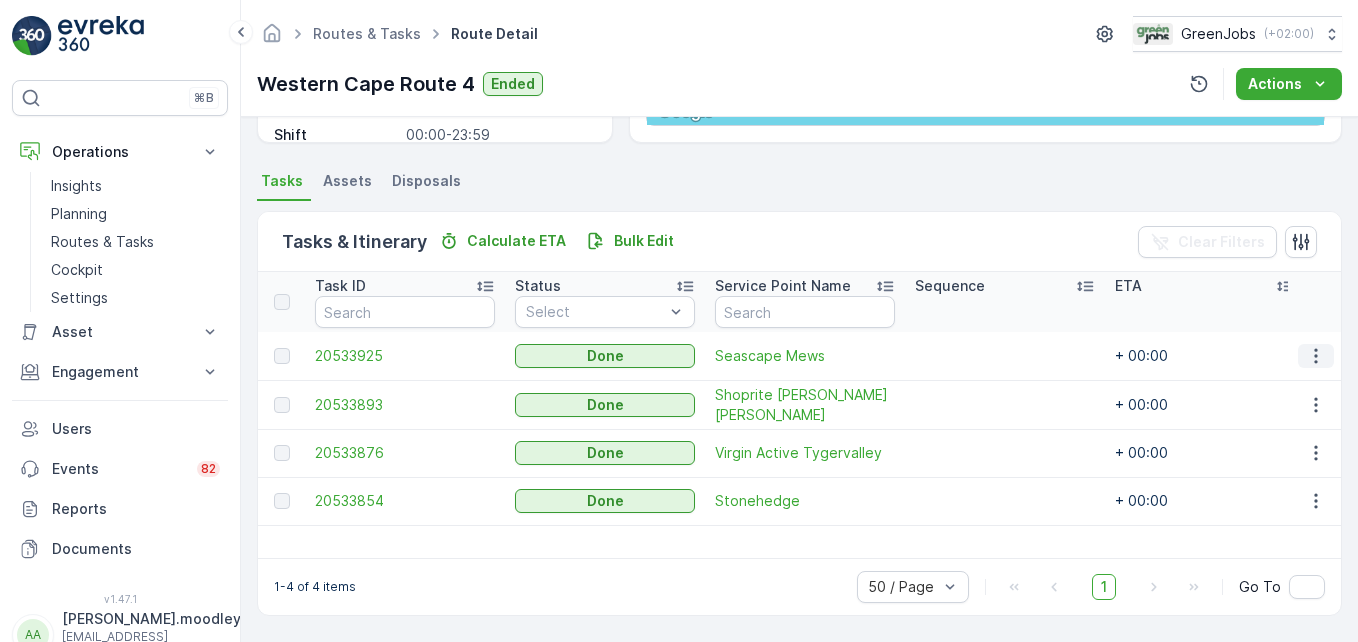 click 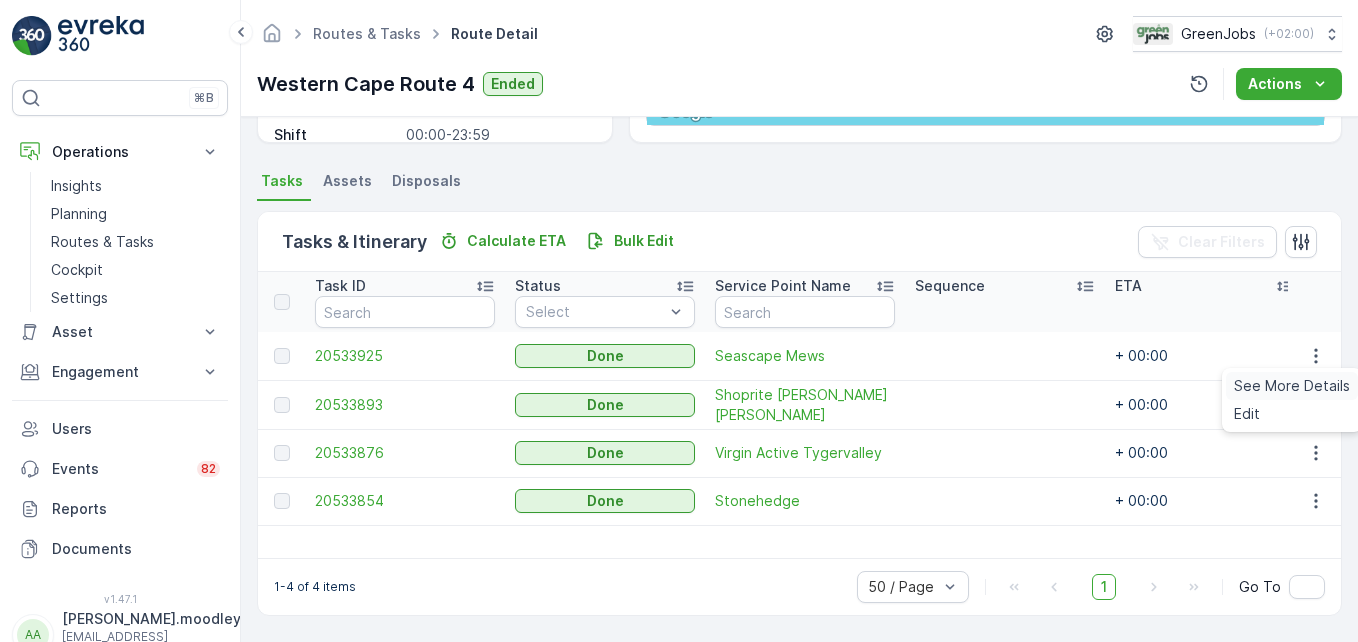 click on "See More Details" at bounding box center [1292, 386] 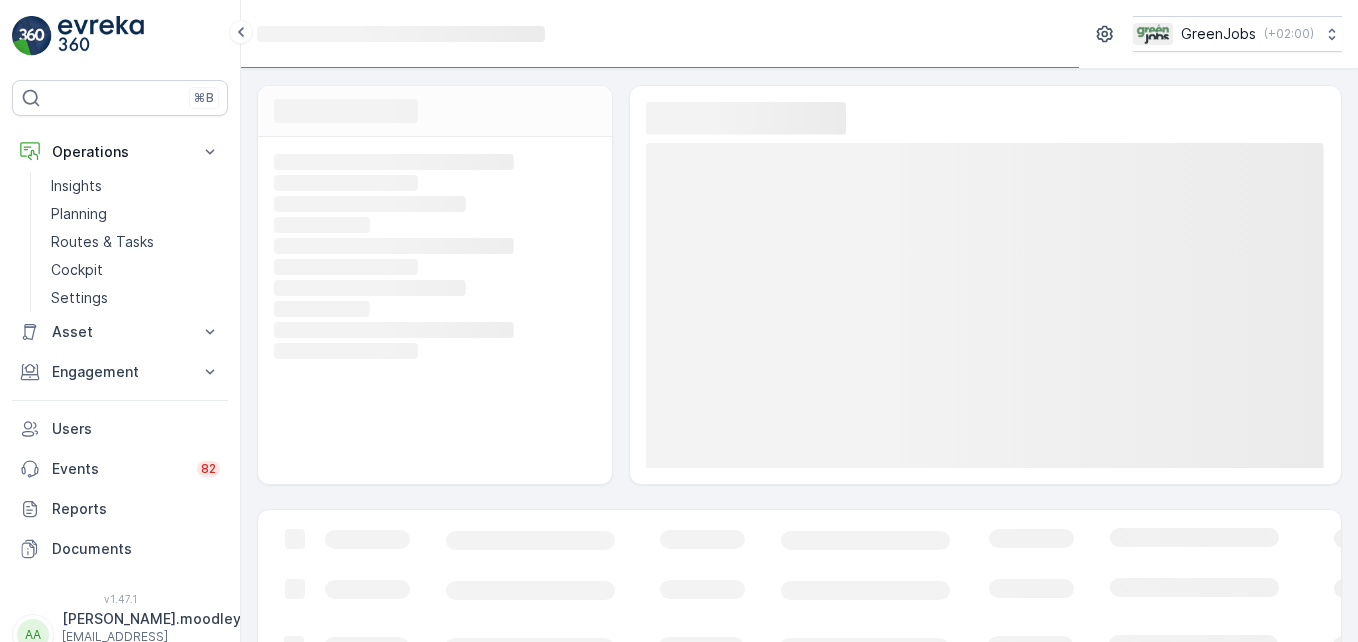 click 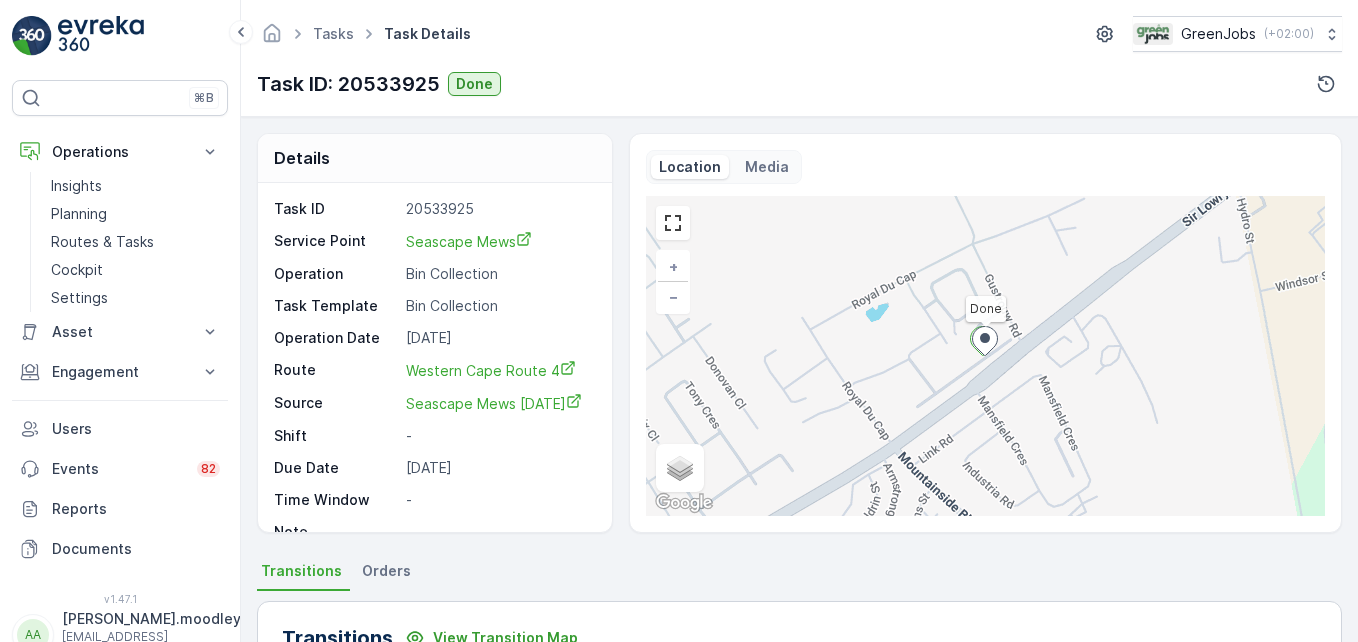 scroll, scrollTop: 44, scrollLeft: 0, axis: vertical 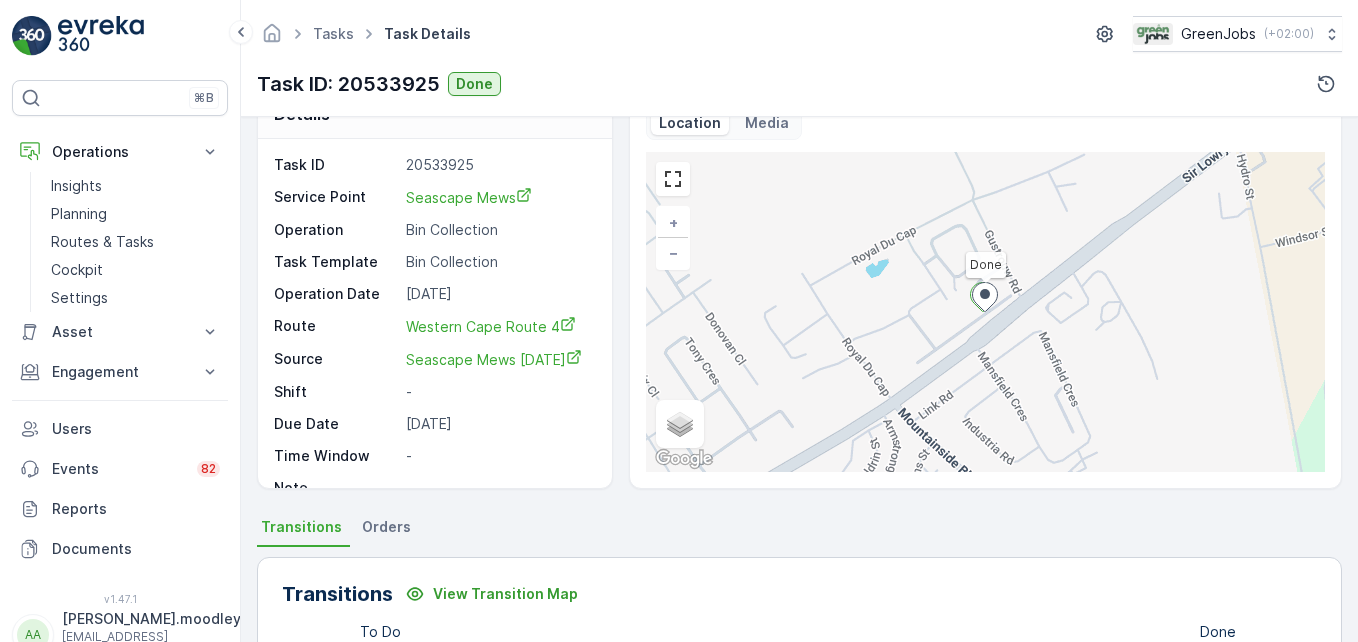 click on "Transitions View Transition Map To Do Done Done Start Time 29.07.2025 06:58 End Time 29.07.2025 06:58   Transition Location Collection Weigh Scale Picture Digital Signature Notes Item(s) 5 M3 Weight (kg) Completed/Planned Quantity 377.0/0.0 Item(s) 5 M3 Weight (kg) Completed/Planned Quantity 355.0/0.0 Item(s) 5 M3 Lift Completed/Planned Quantity 2.0/1.0" at bounding box center [799, 874] 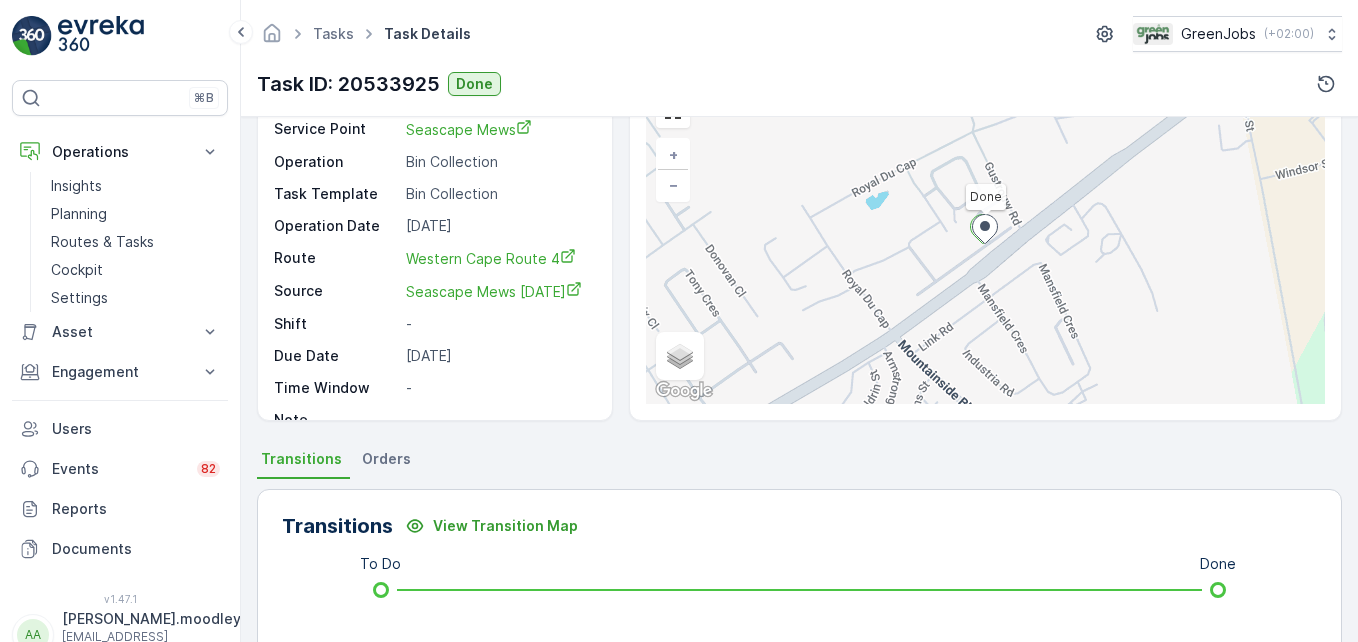 scroll, scrollTop: 444, scrollLeft: 0, axis: vertical 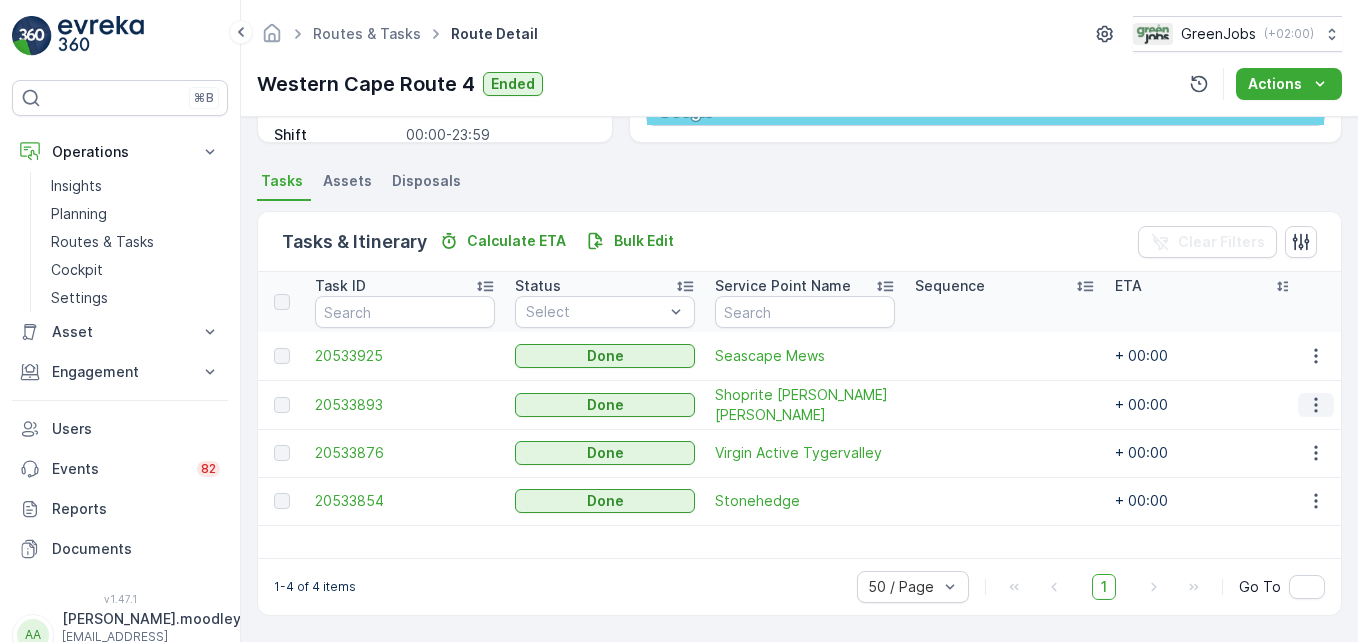 click 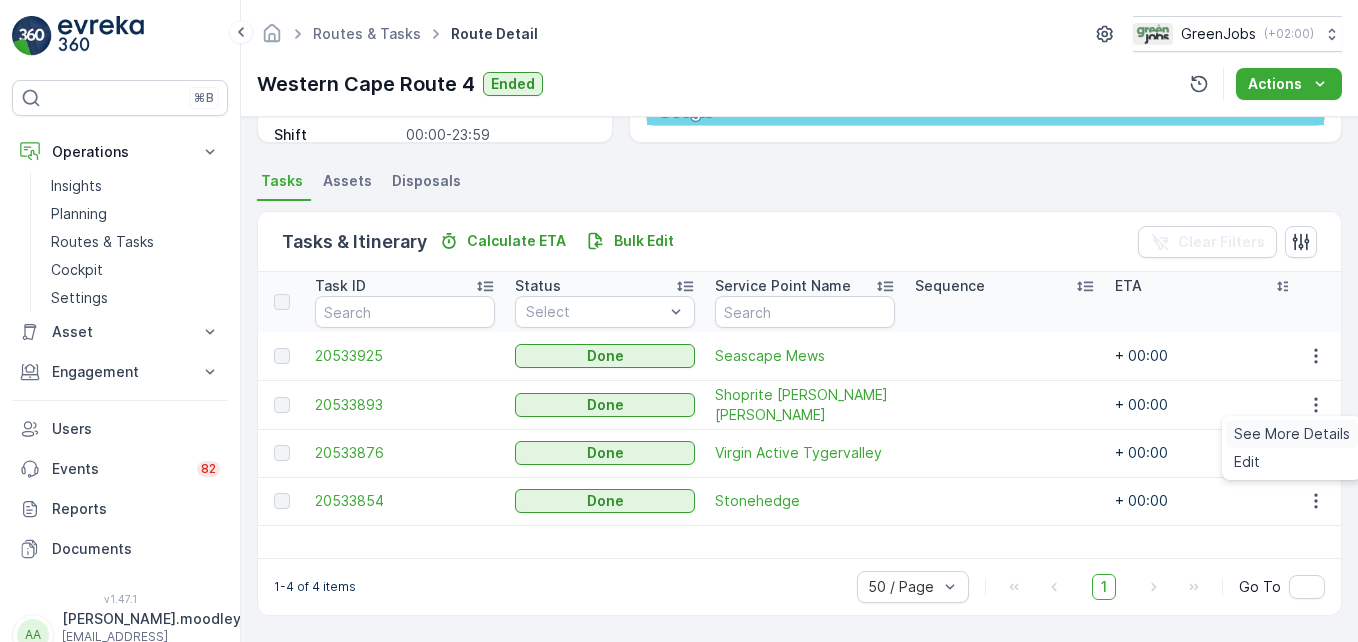 click on "See More Details" at bounding box center (1292, 434) 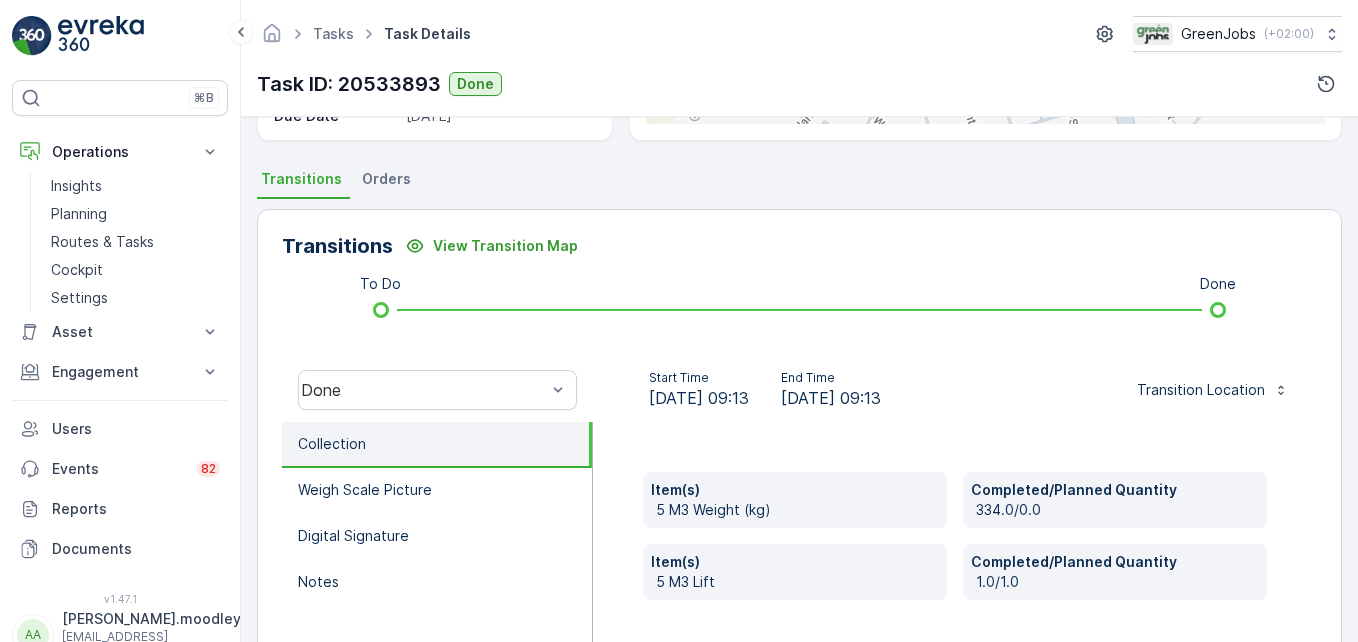 scroll, scrollTop: 400, scrollLeft: 0, axis: vertical 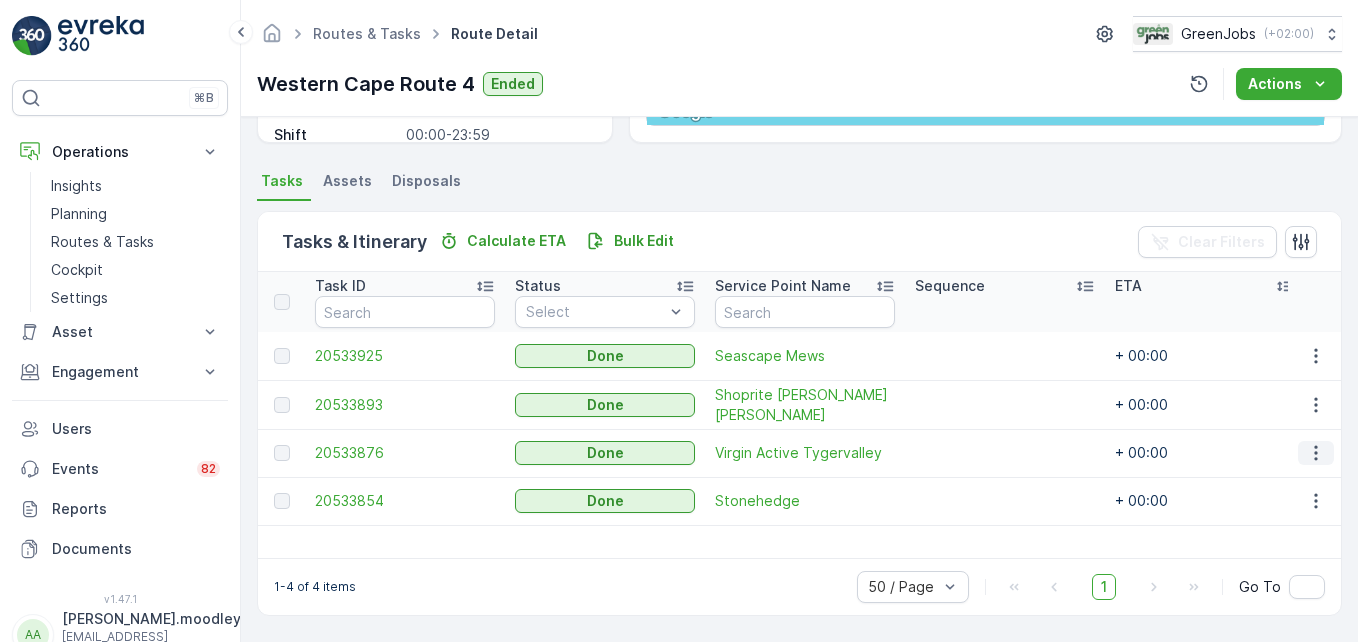click 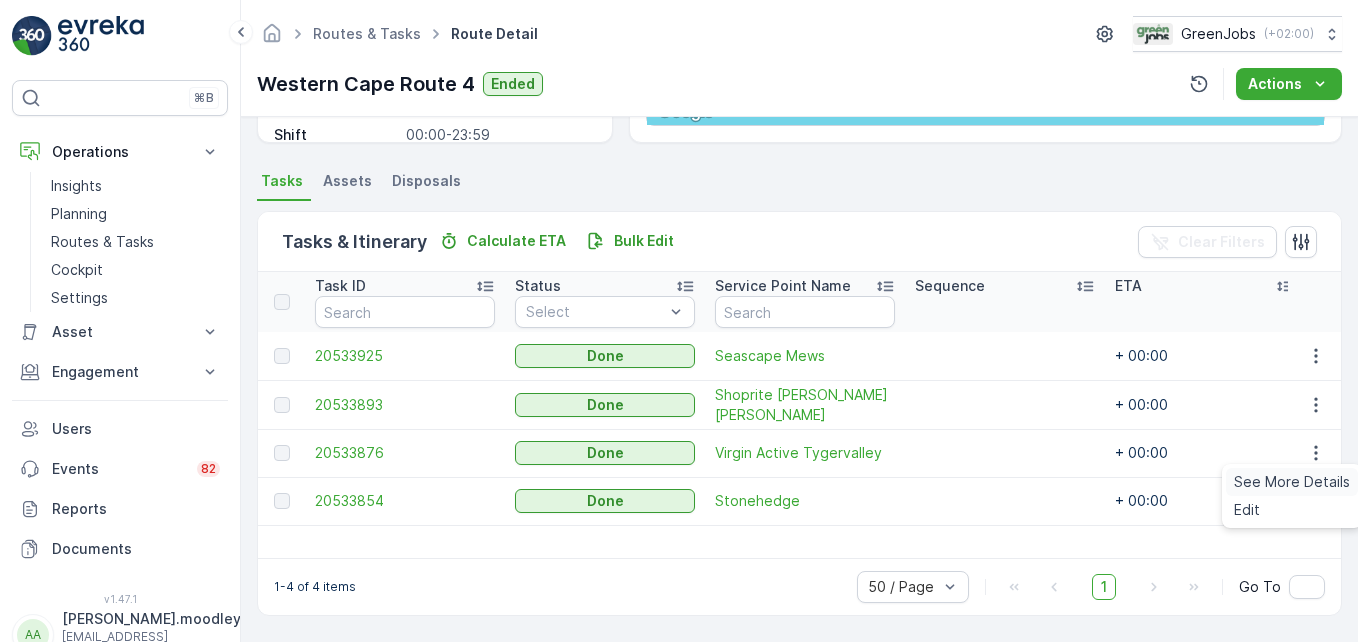 click on "See More Details" at bounding box center (1292, 482) 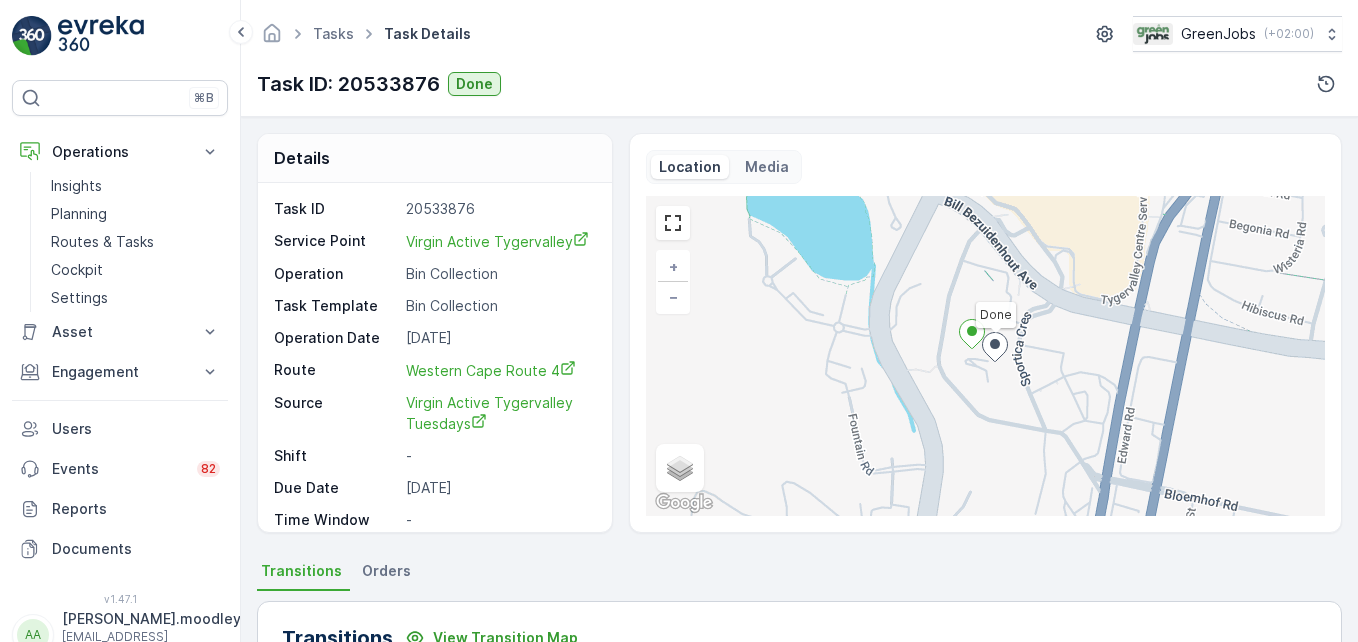 scroll, scrollTop: 619, scrollLeft: 0, axis: vertical 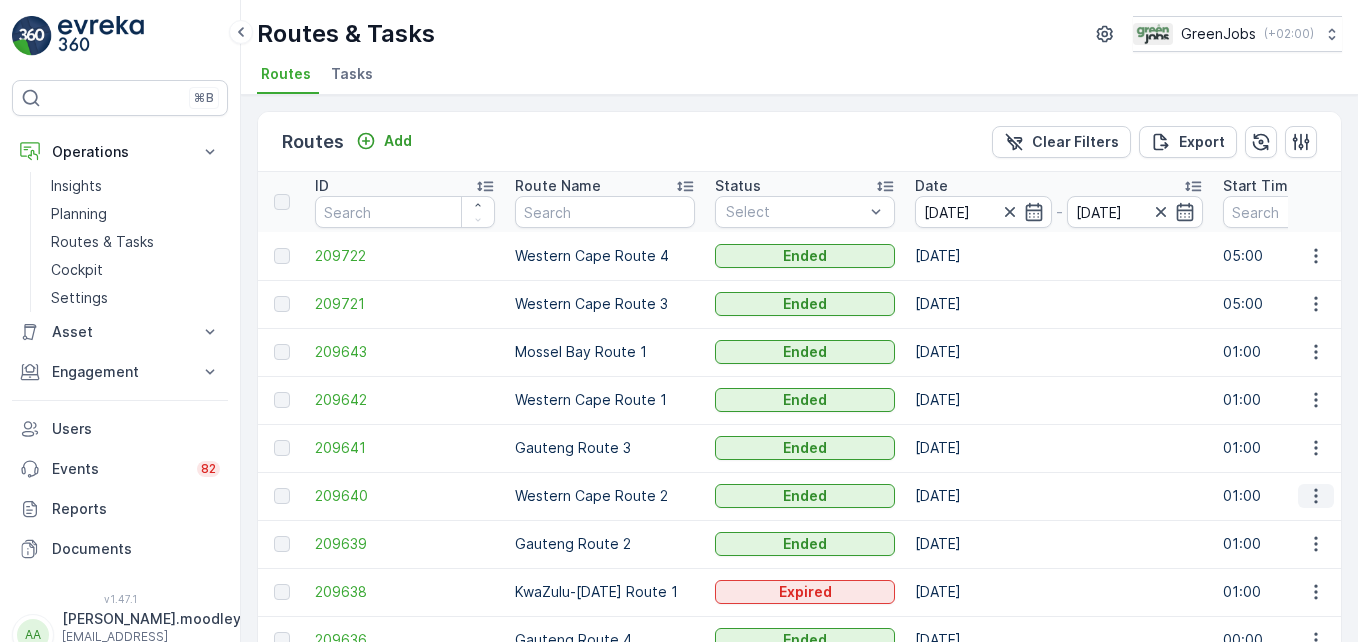 click 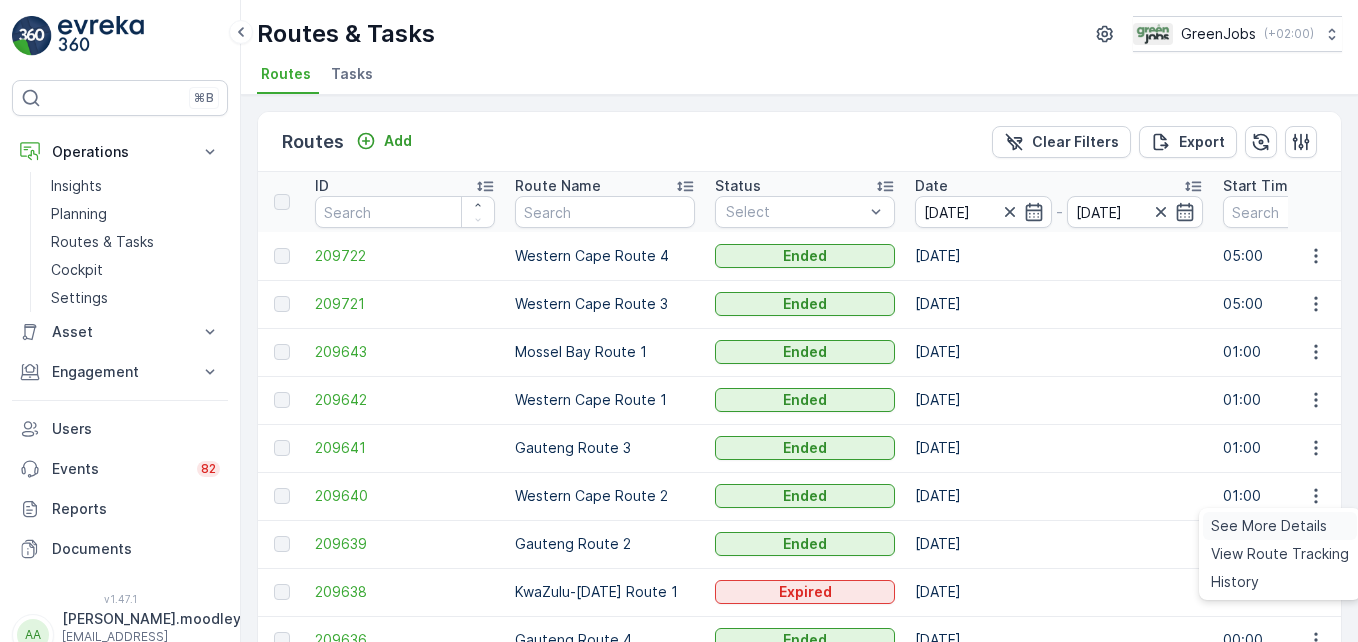 click on "See More Details" at bounding box center [1269, 526] 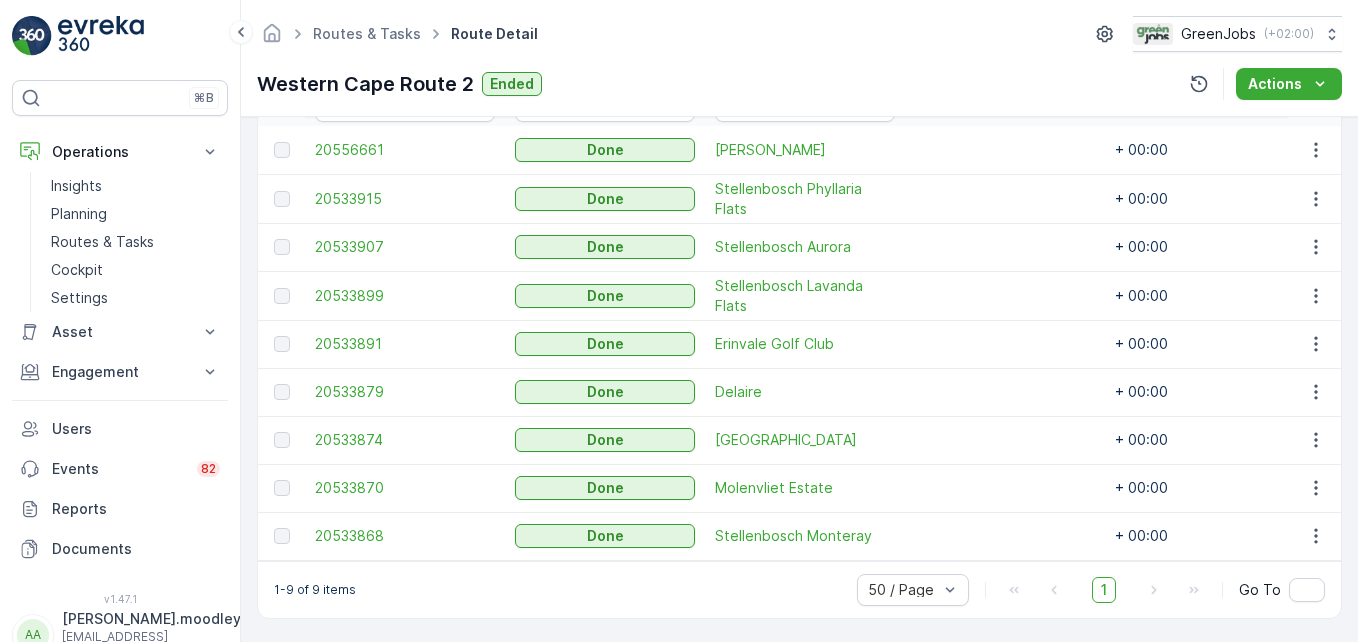 scroll, scrollTop: 609, scrollLeft: 0, axis: vertical 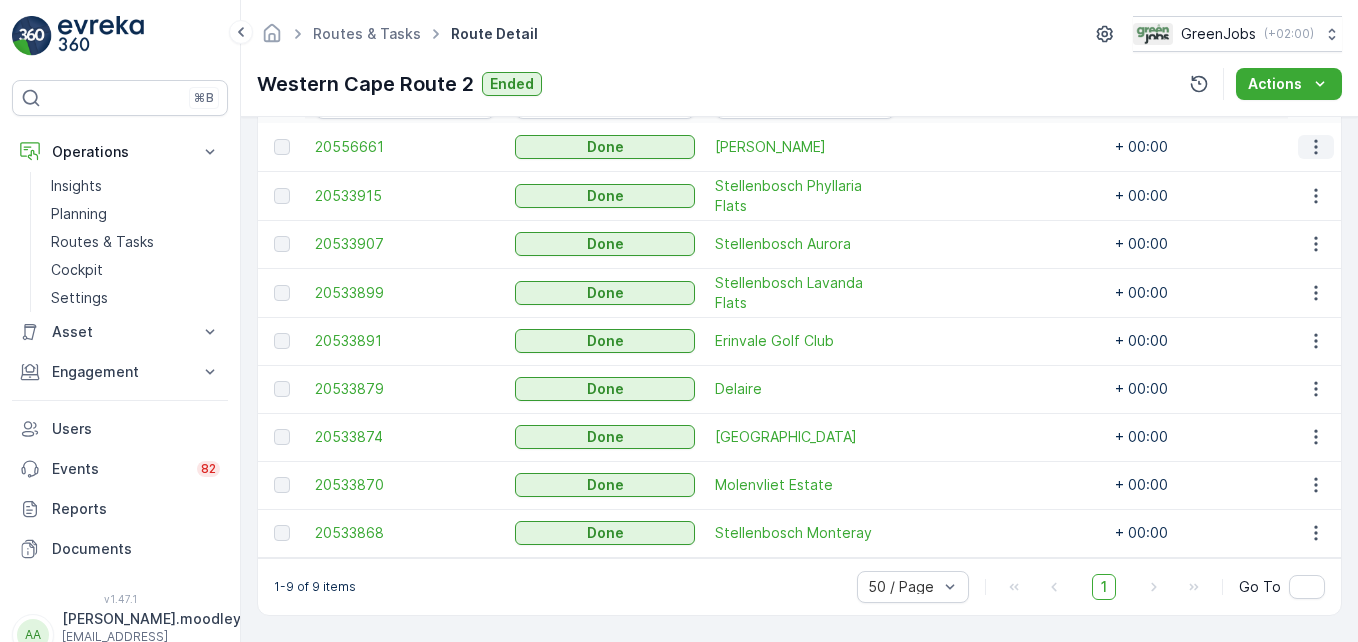 click 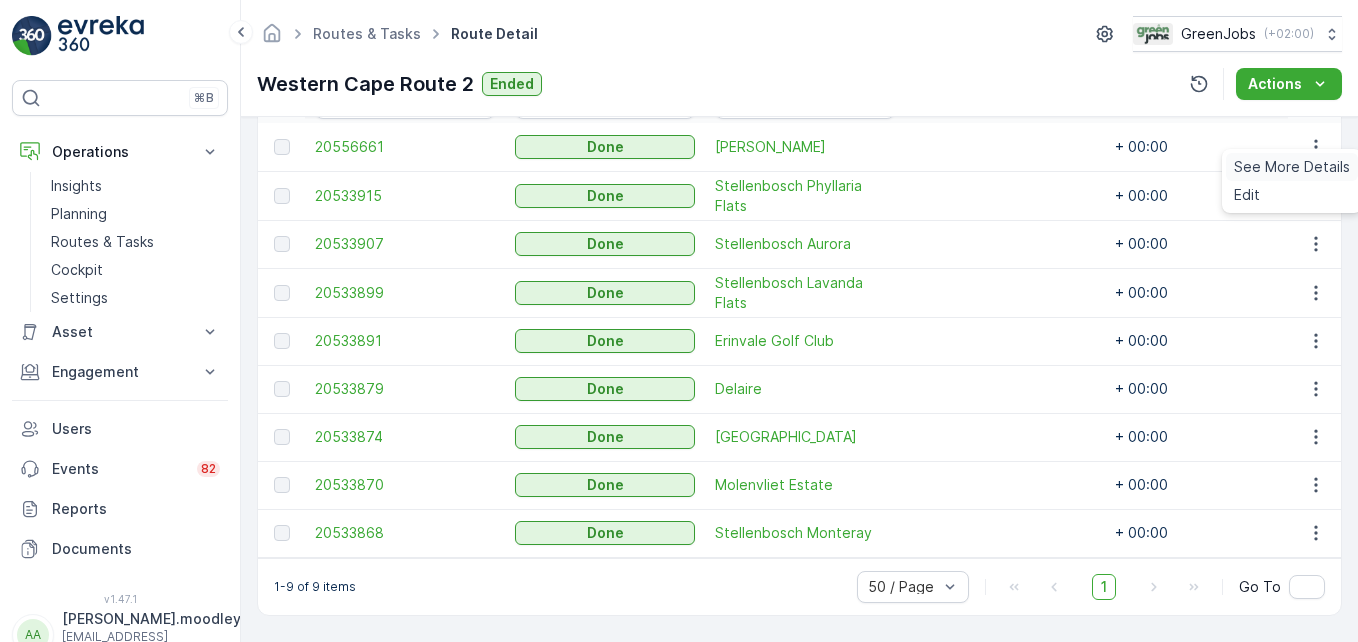 click on "See More Details" at bounding box center [1292, 167] 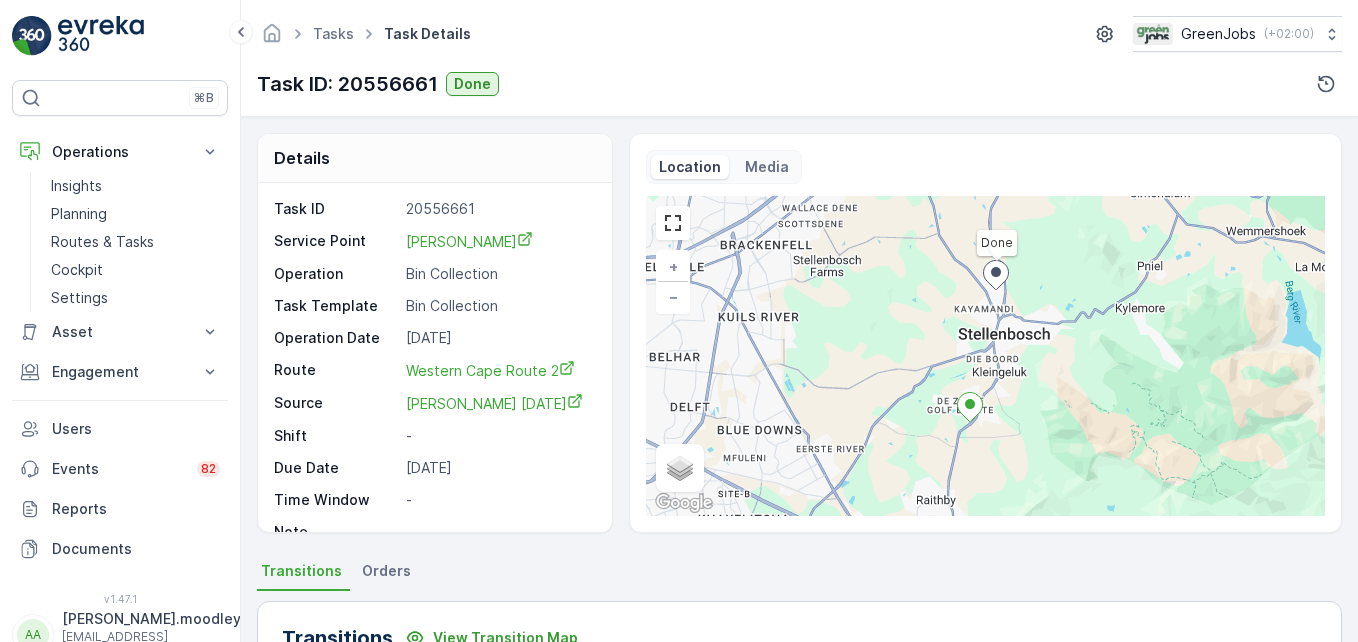 scroll, scrollTop: 619, scrollLeft: 0, axis: vertical 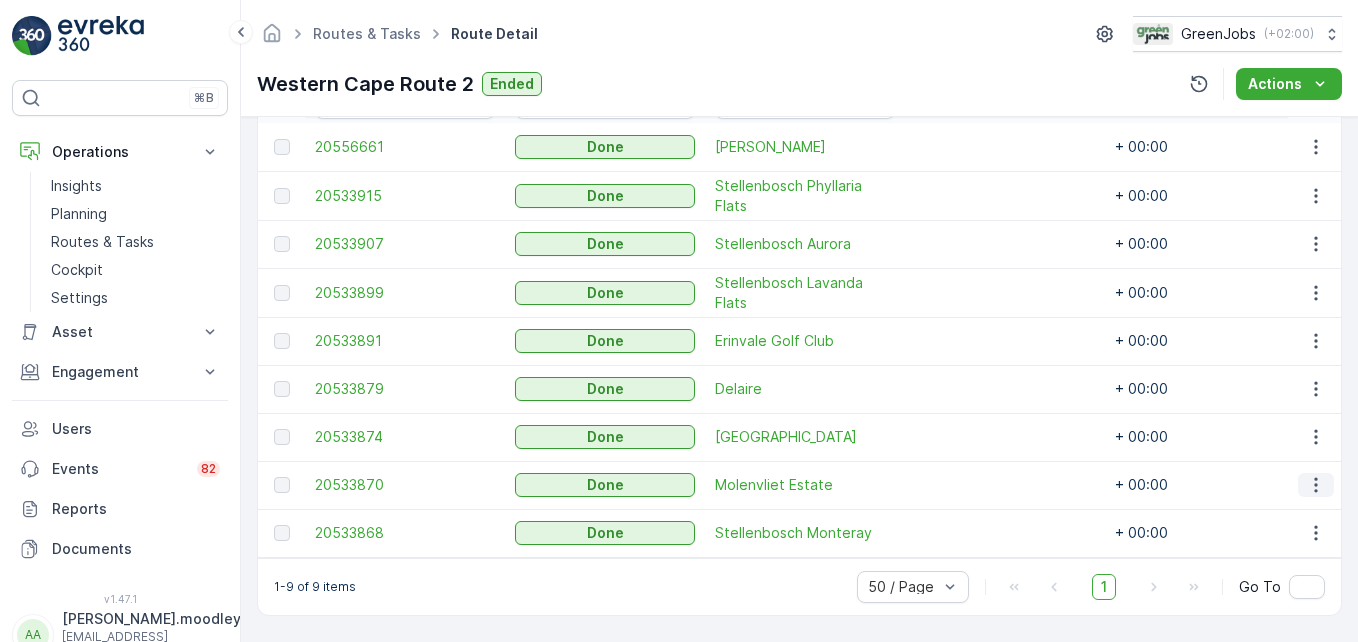 click 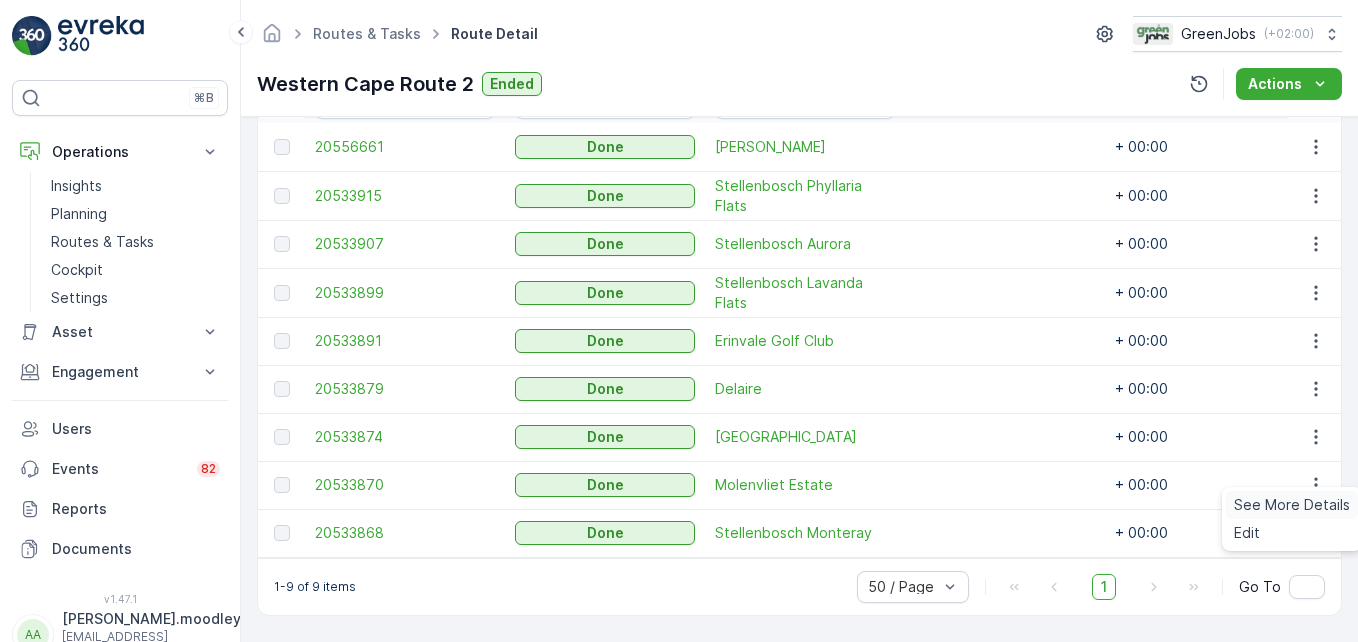 click on "See More Details" at bounding box center (1292, 505) 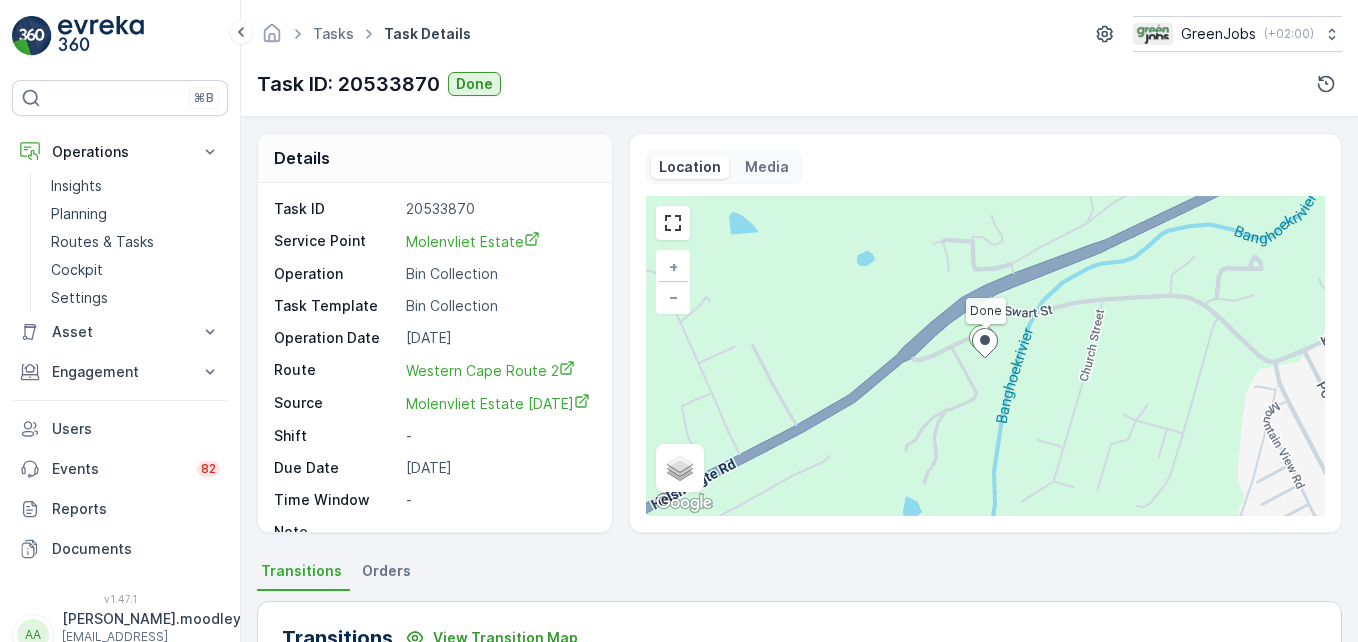 click on "Done + −  Satellite  Roadmap  Terrain  Hybrid  Leaflet Keyboard shortcuts Map Data Map data ©2025 AfriGIS (Pty) Ltd Map data ©2025 AfriGIS (Pty) Ltd 100 m  Click to toggle between metric and imperial units Terms Report a map error" at bounding box center [985, 356] 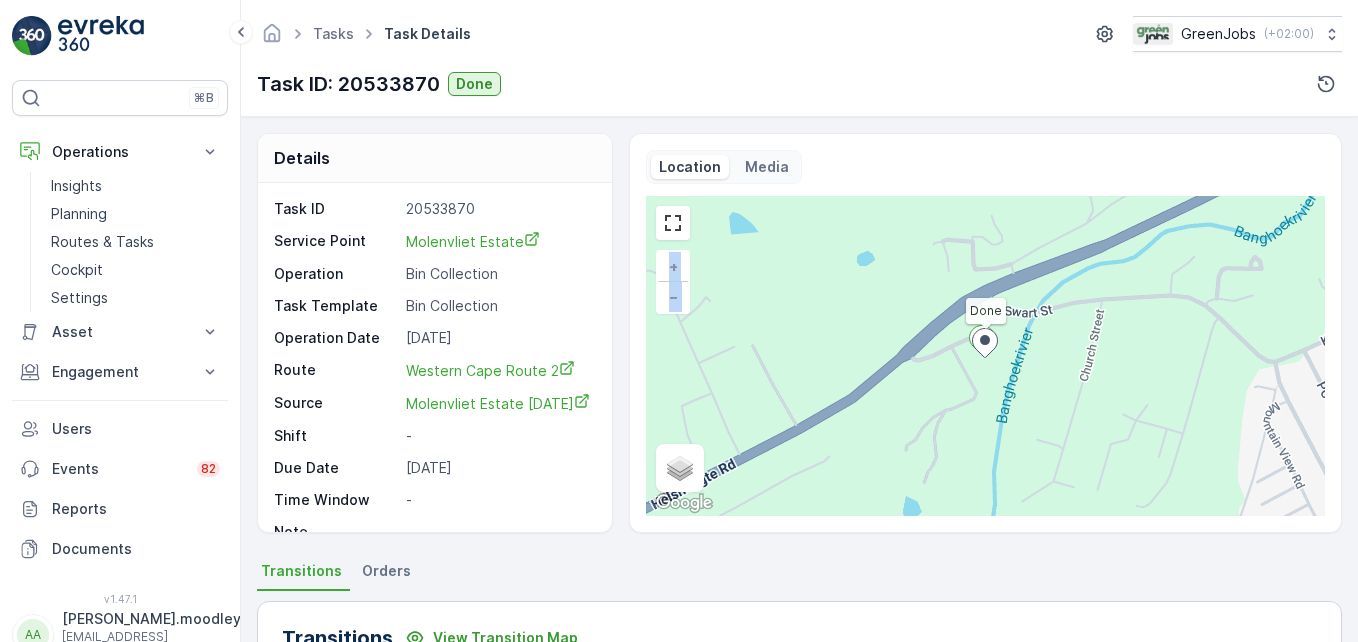 drag, startPoint x: 1356, startPoint y: 259, endPoint x: 1361, endPoint y: 380, distance: 121.103264 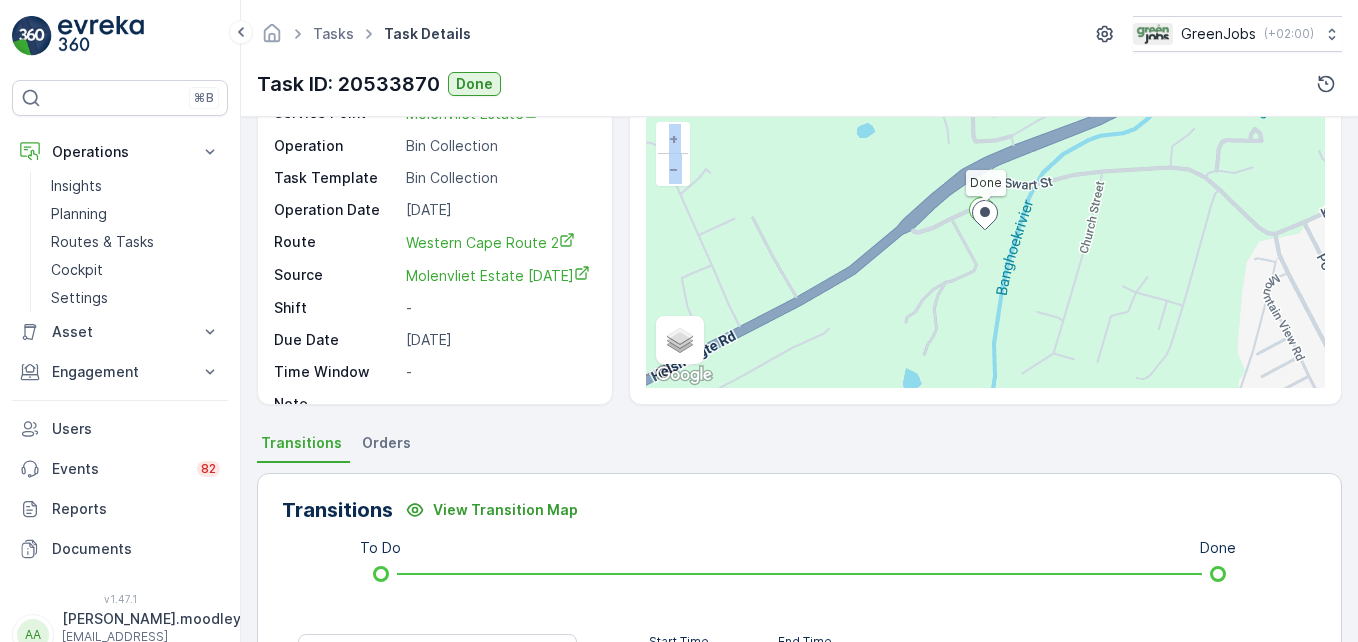 scroll, scrollTop: 619, scrollLeft: 0, axis: vertical 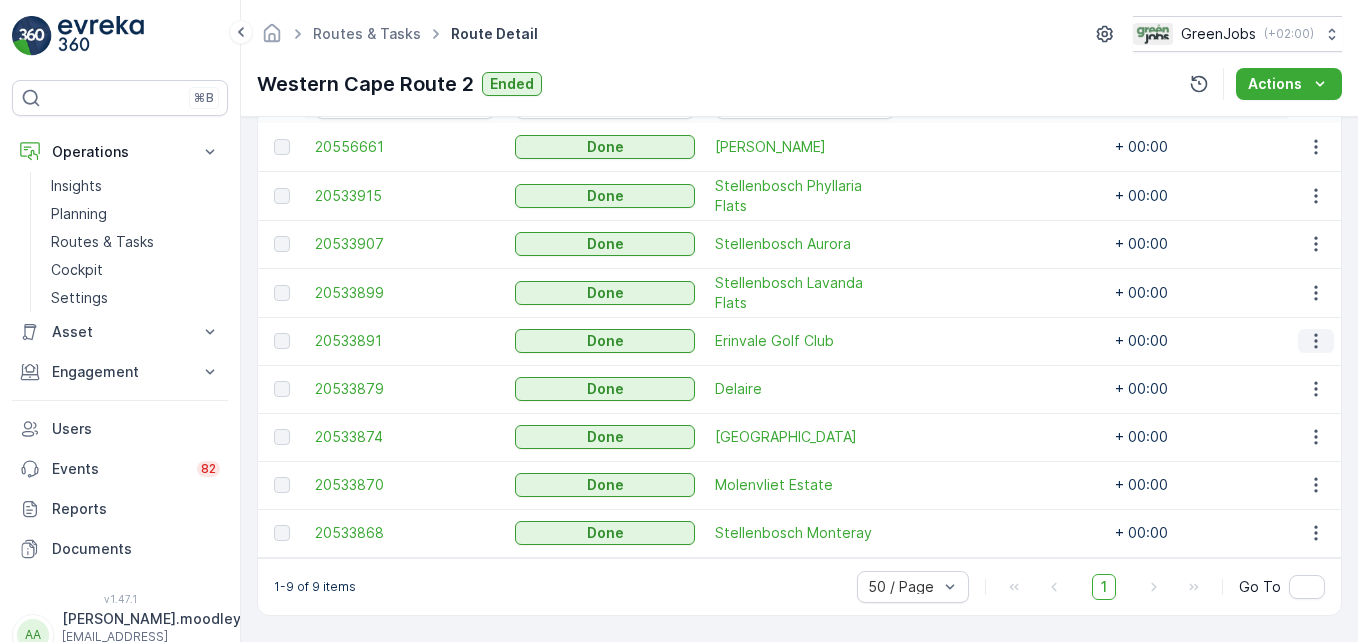 click 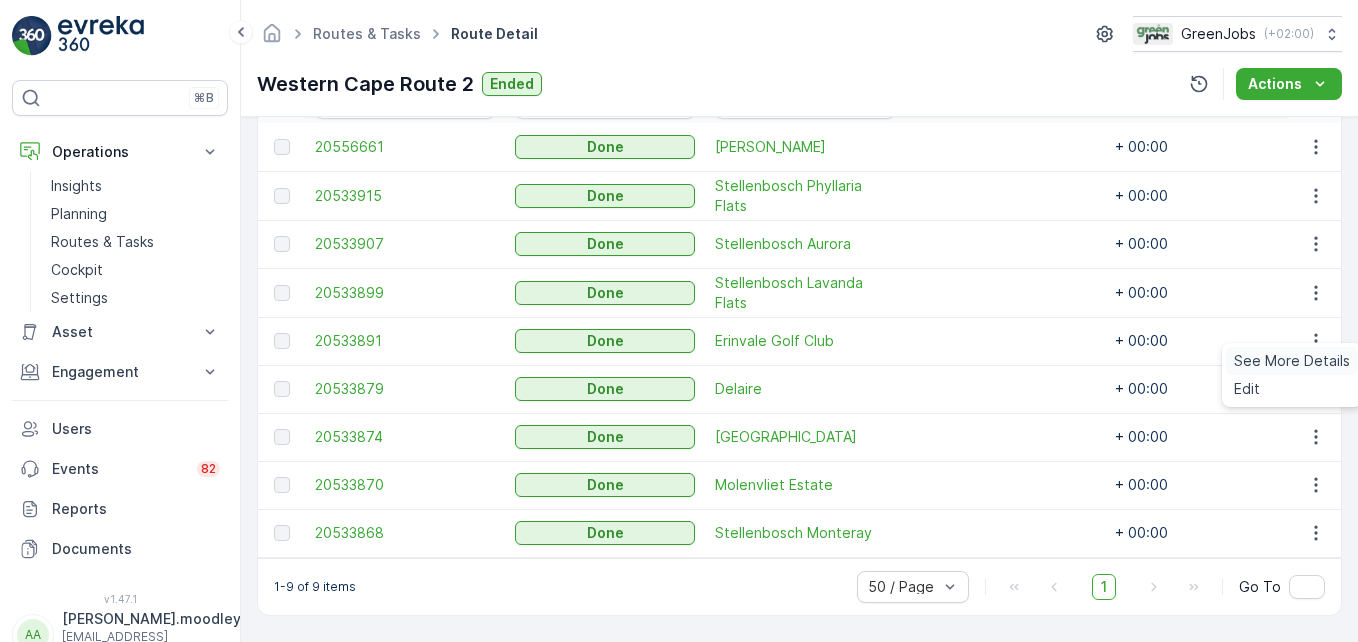 click on "See More Details" at bounding box center [1292, 361] 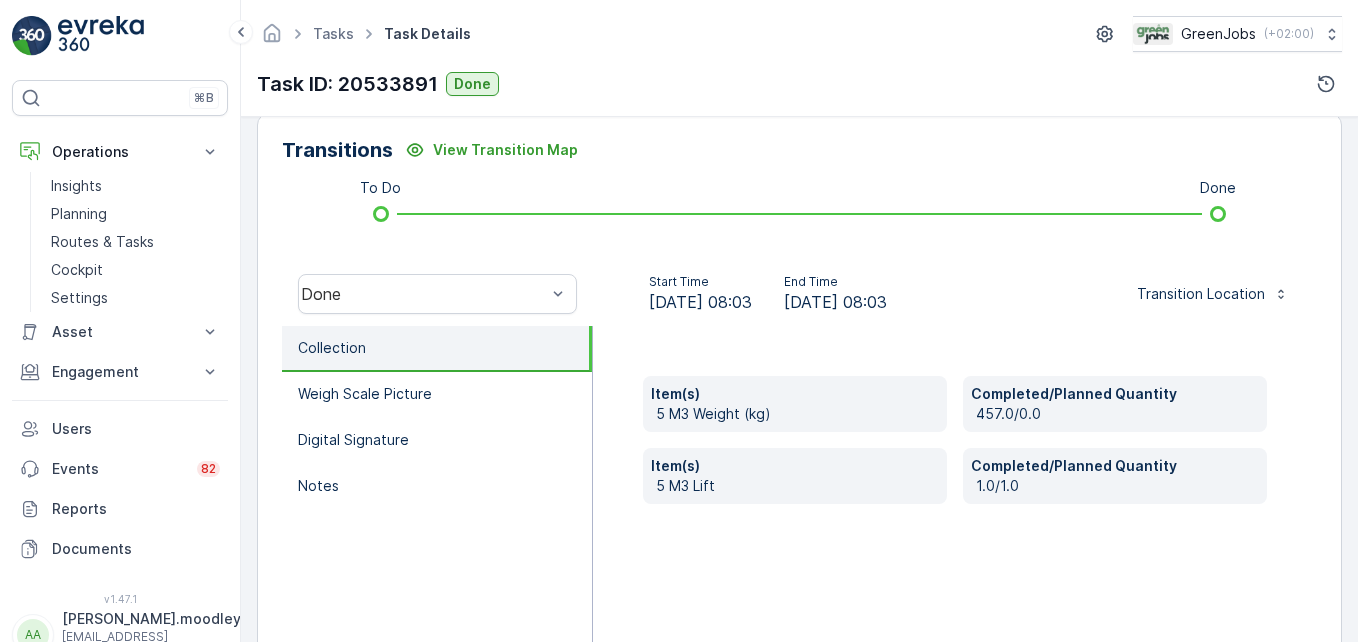 scroll, scrollTop: 500, scrollLeft: 0, axis: vertical 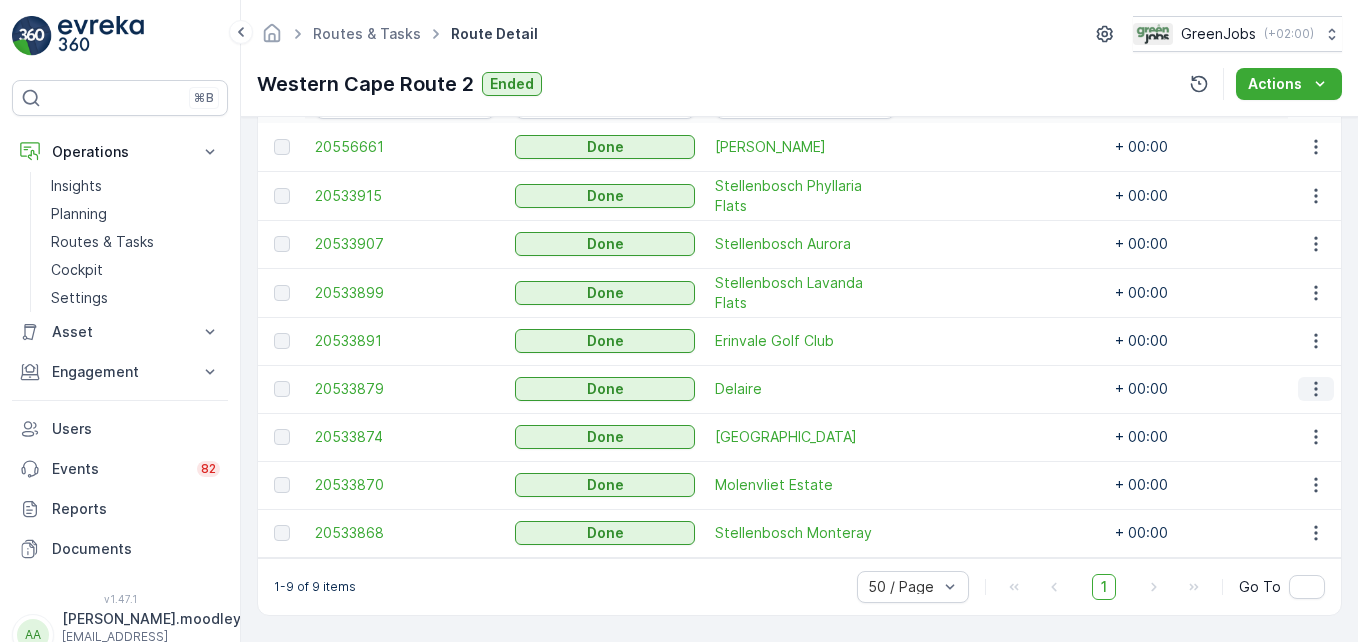 click 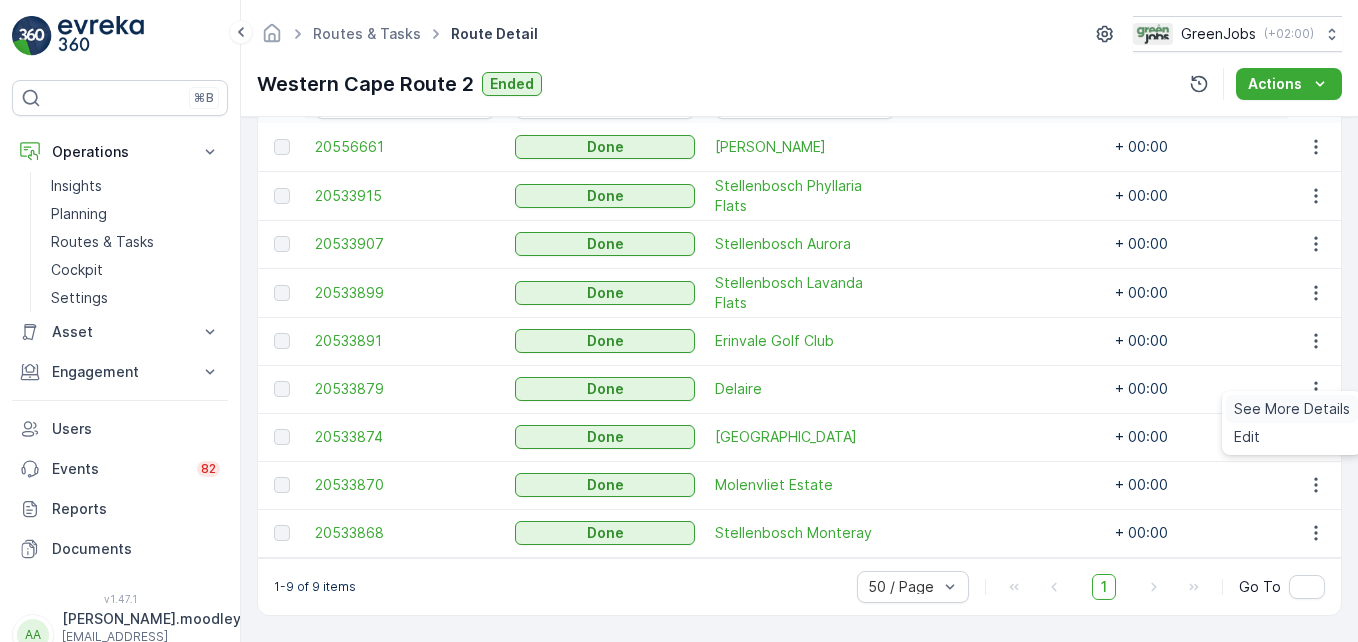 click on "See More Details" at bounding box center [1292, 409] 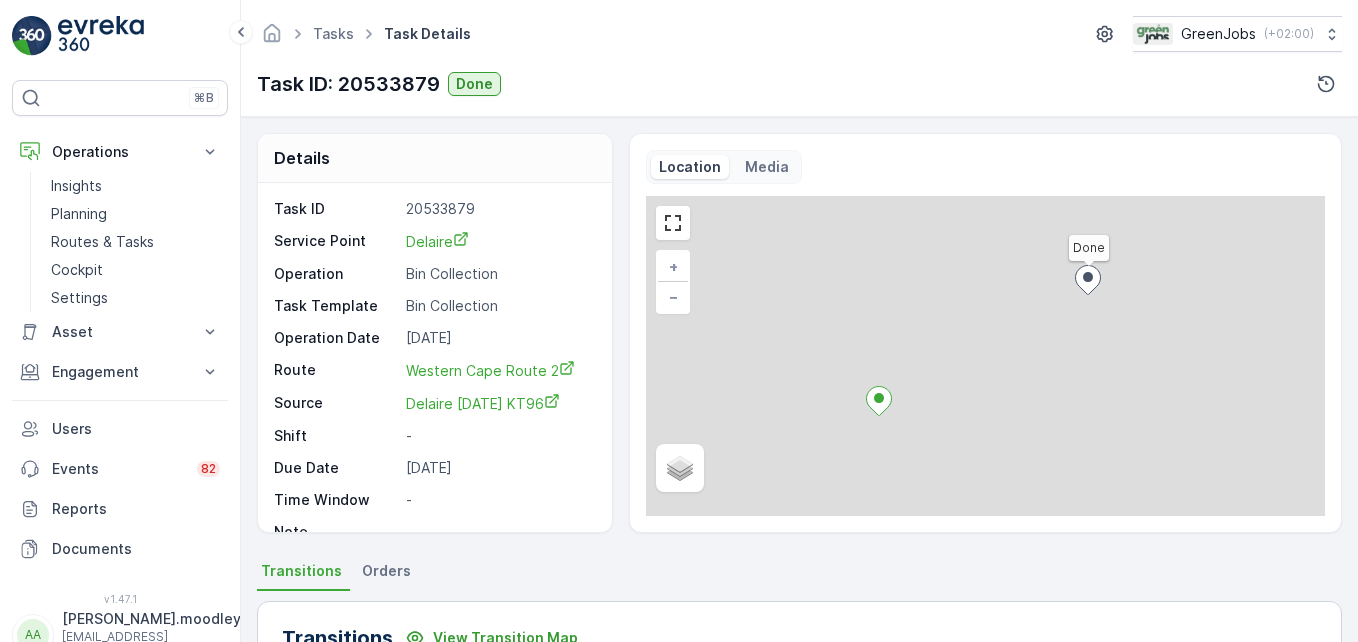 scroll, scrollTop: 619, scrollLeft: 0, axis: vertical 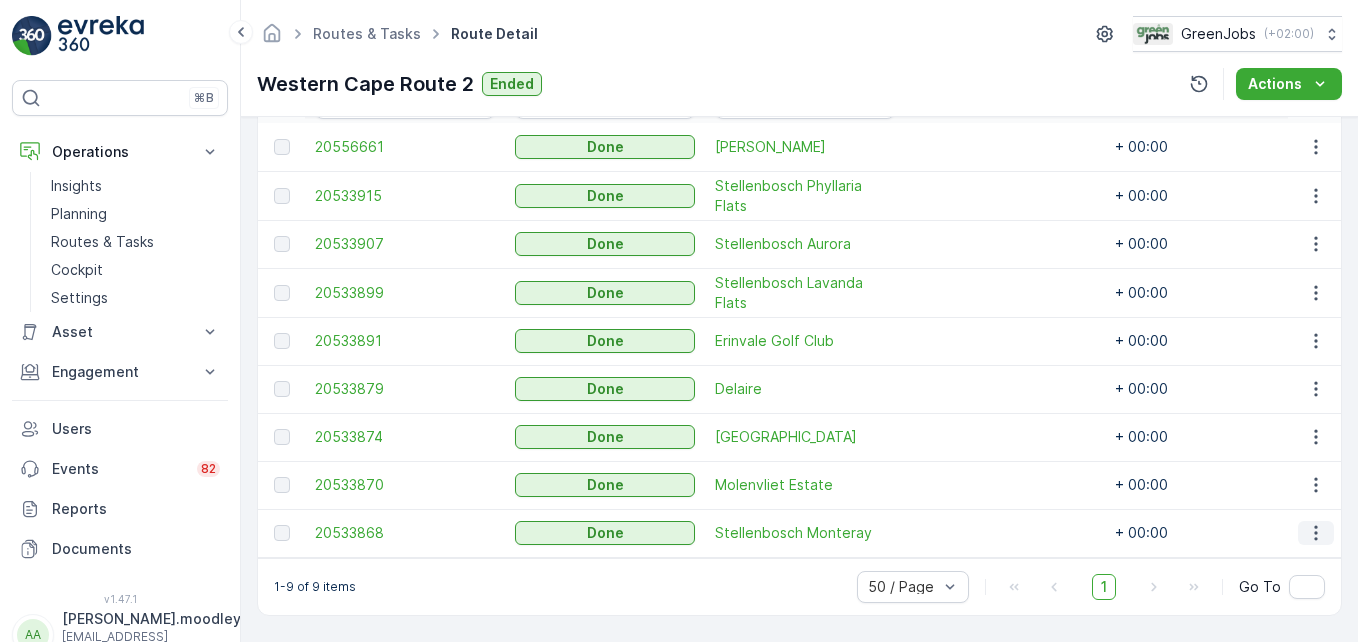 click 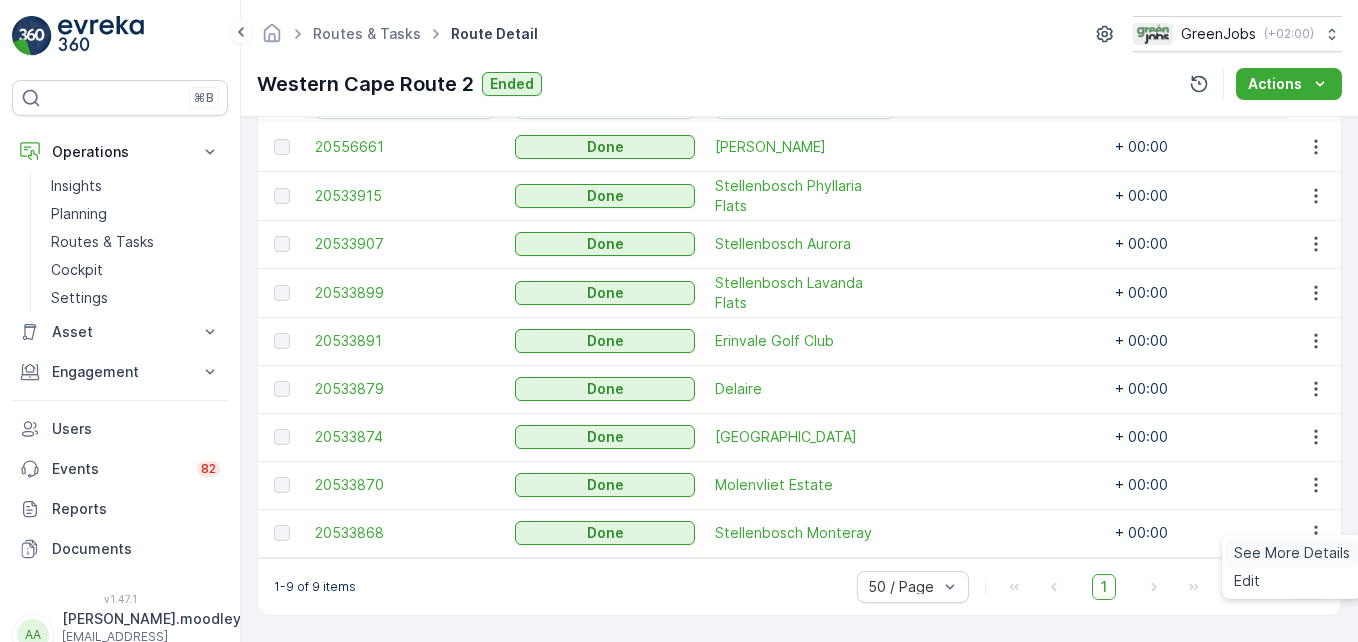 click on "See More Details" at bounding box center (1292, 553) 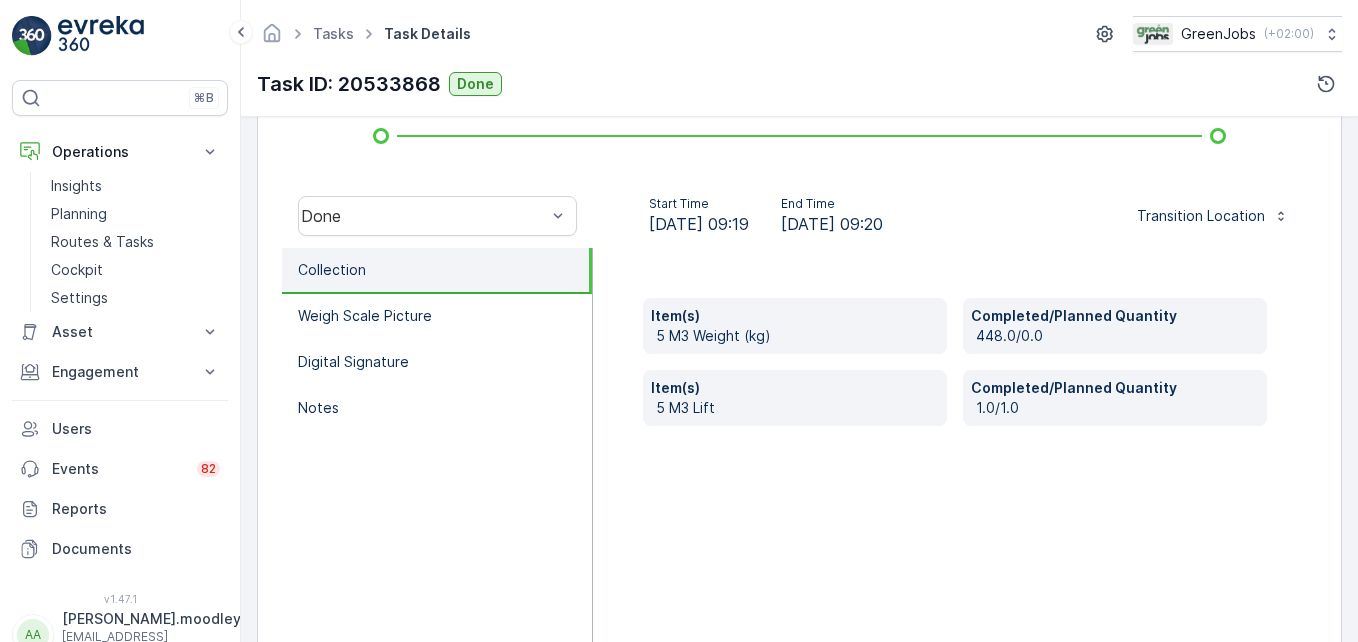 scroll, scrollTop: 519, scrollLeft: 0, axis: vertical 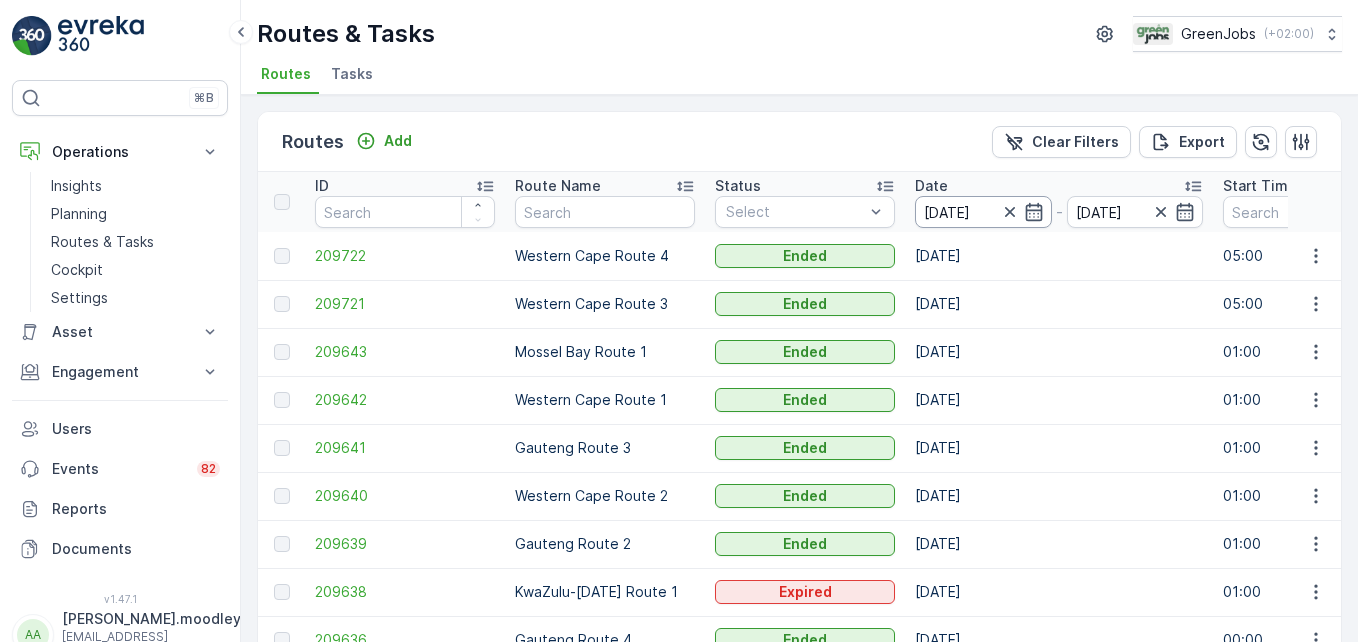 click on "29.07.2025" at bounding box center [983, 212] 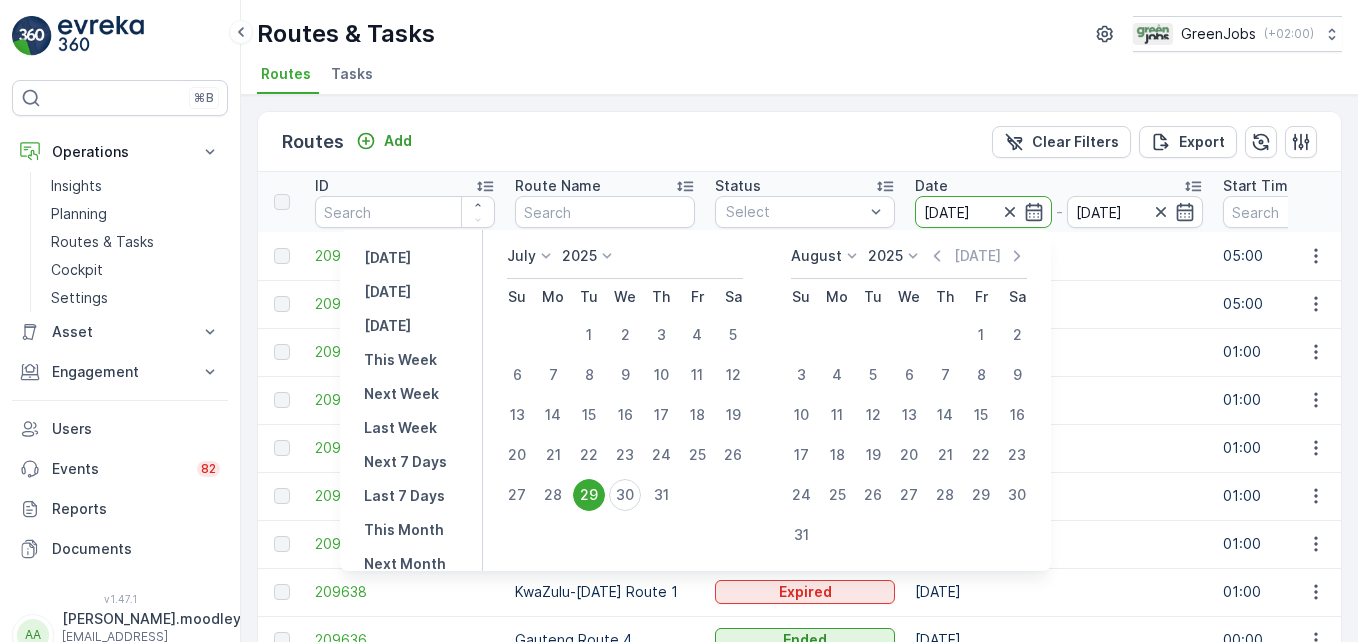 click on "29.07.2025" at bounding box center [1059, 400] 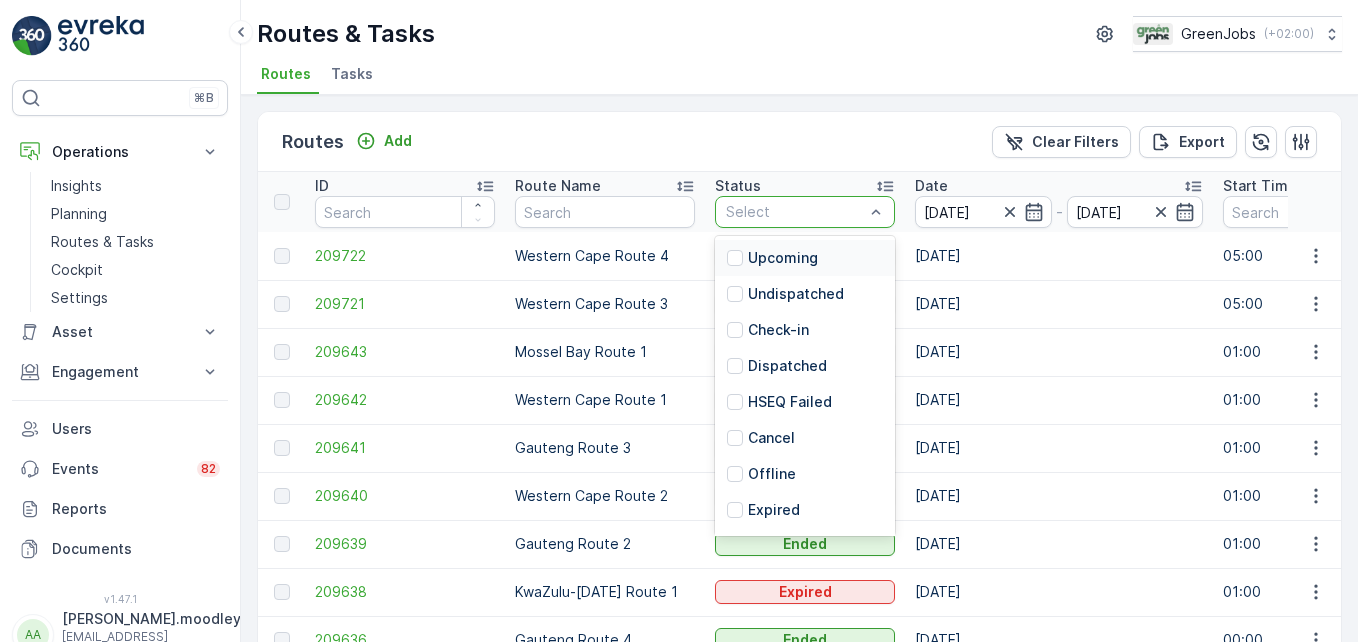 click at bounding box center [795, 212] 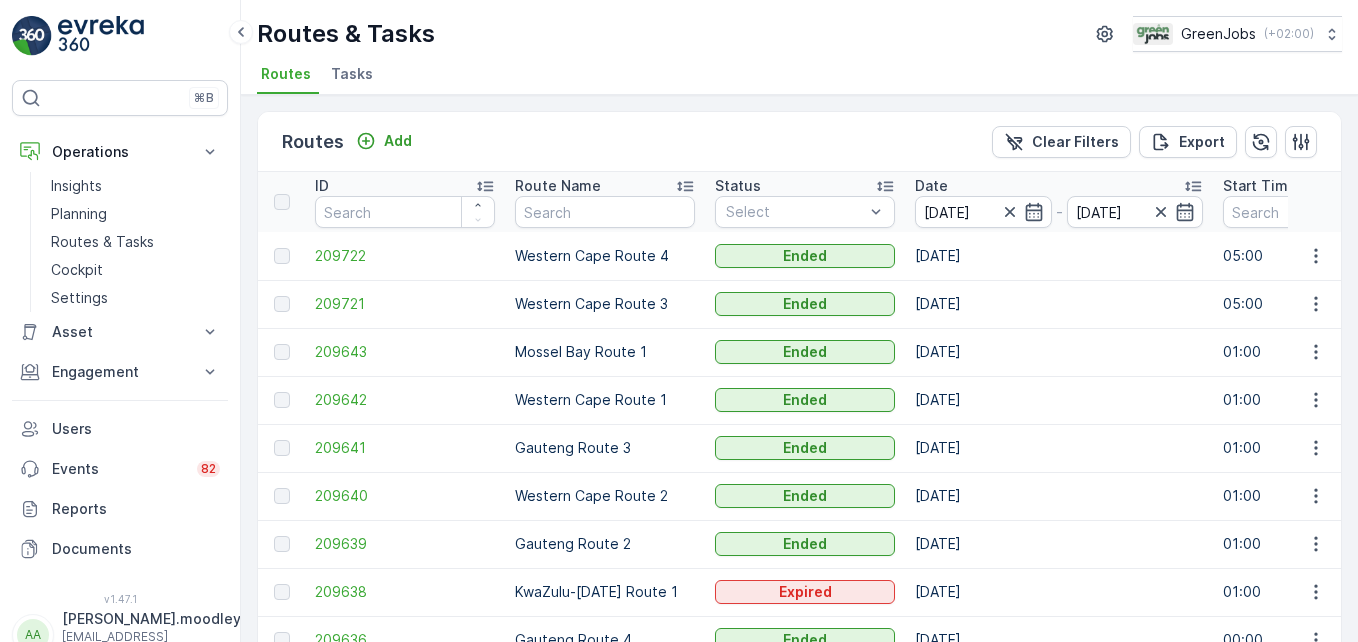 click on "29.07.2025" at bounding box center [1059, 496] 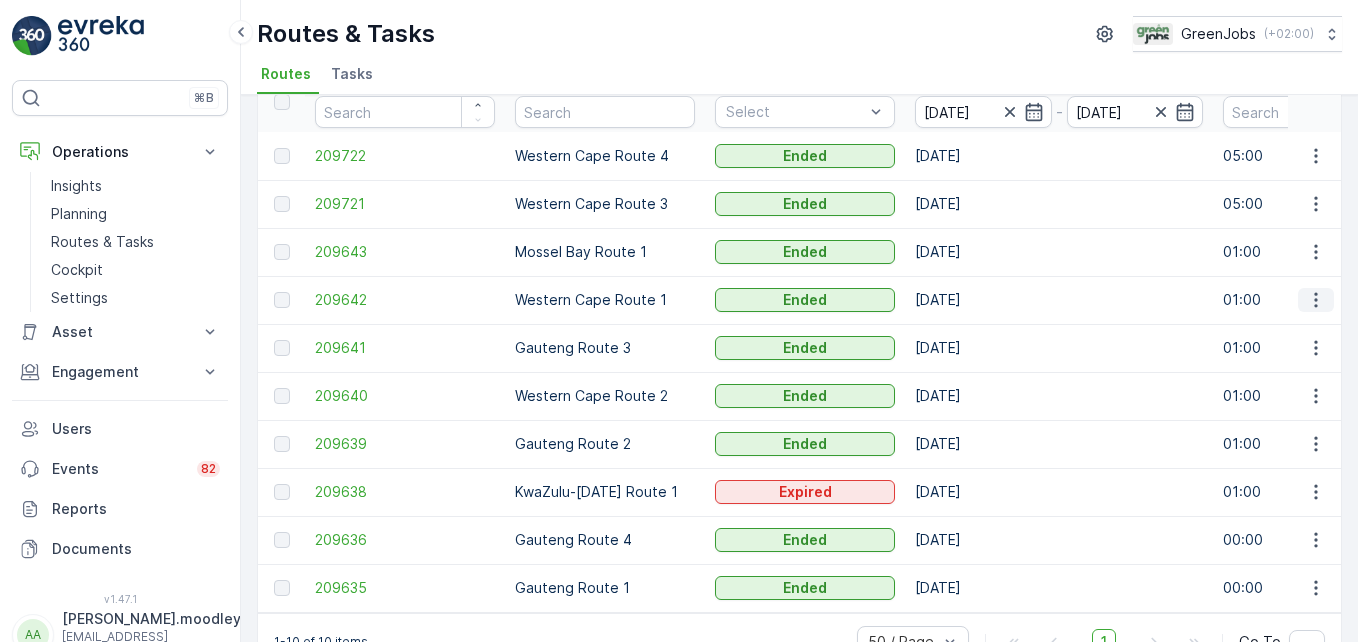 click 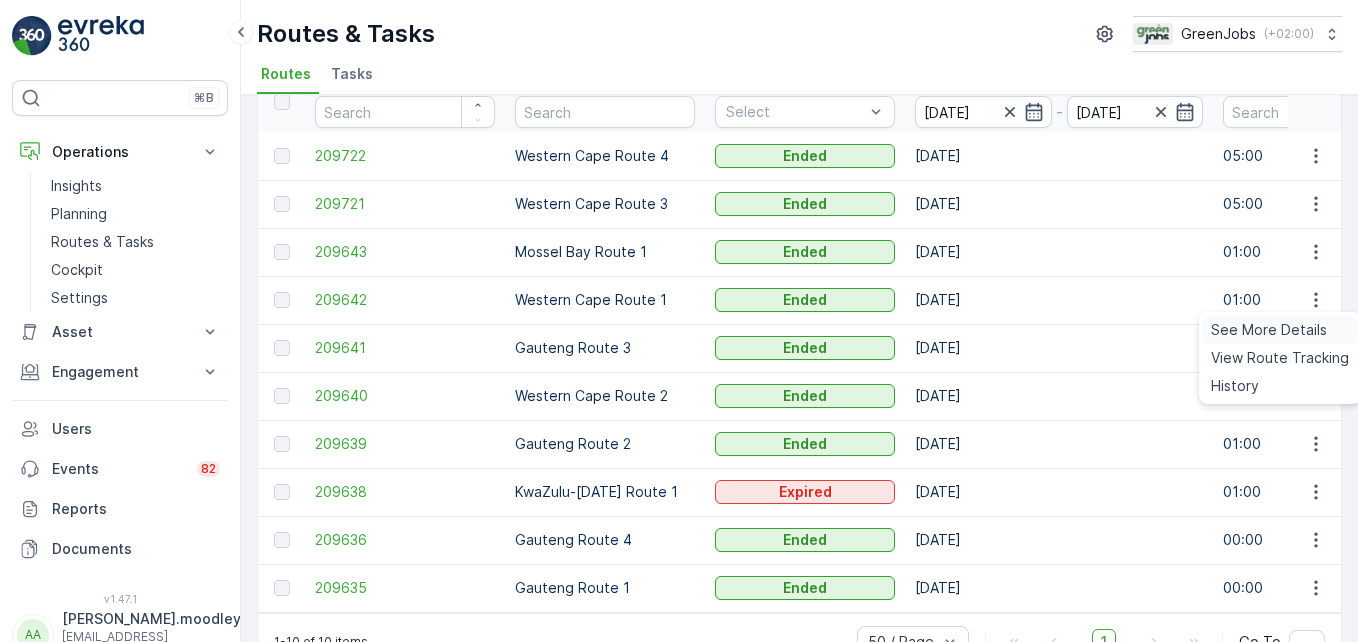 click on "See More Details" at bounding box center [1269, 330] 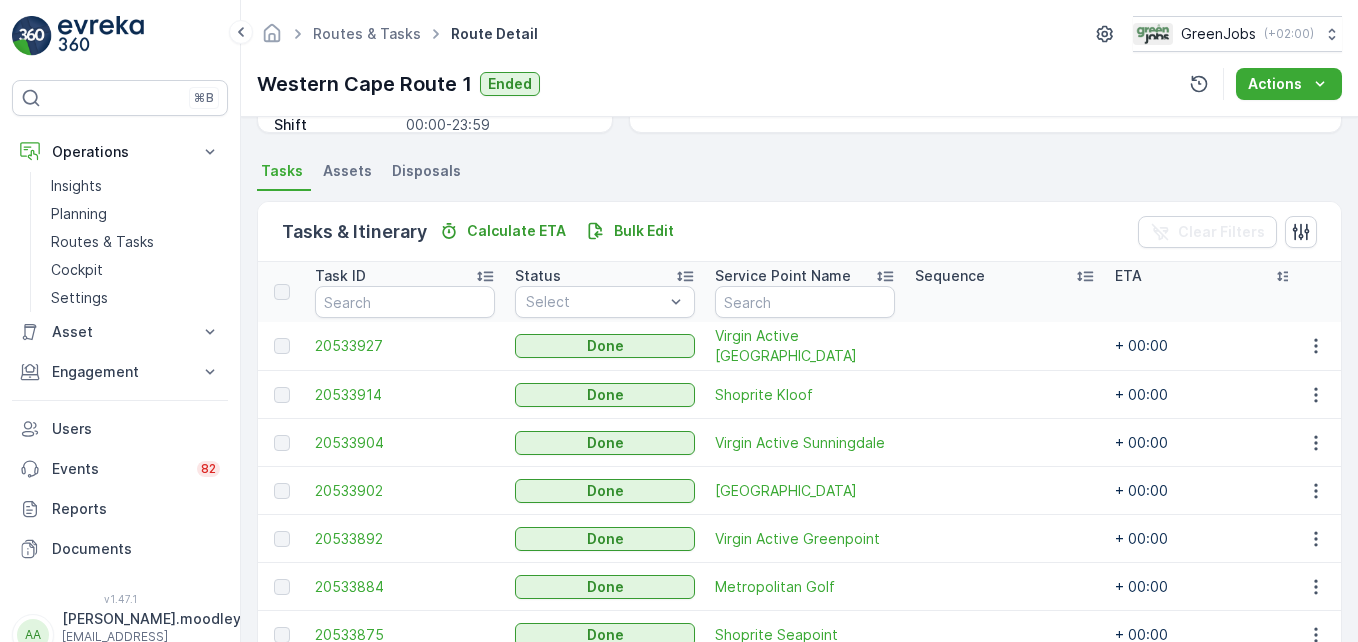 scroll, scrollTop: 607, scrollLeft: 0, axis: vertical 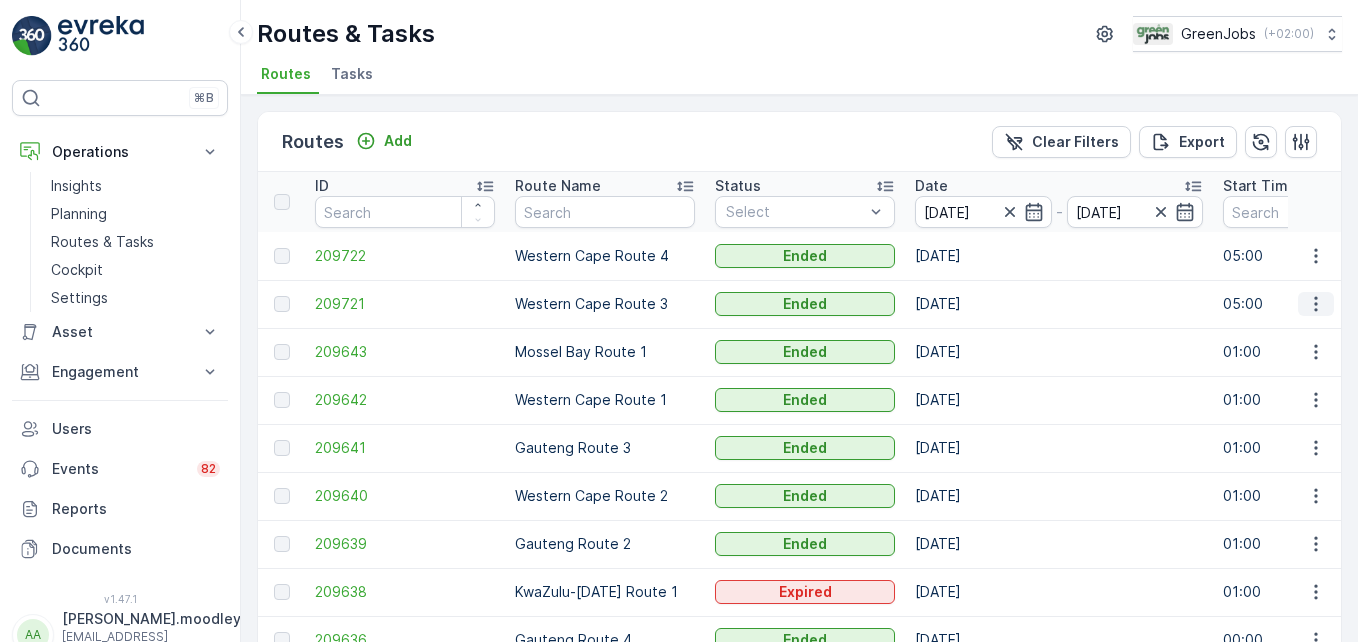 click 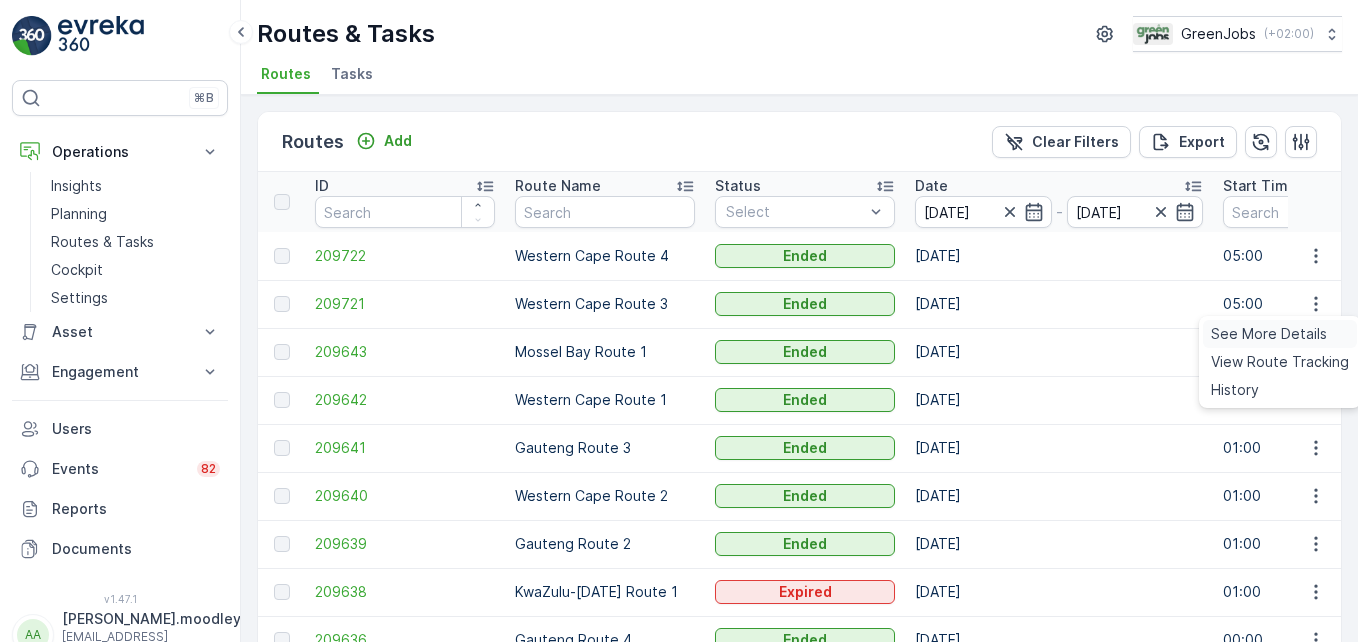 click on "See More Details" at bounding box center [1269, 334] 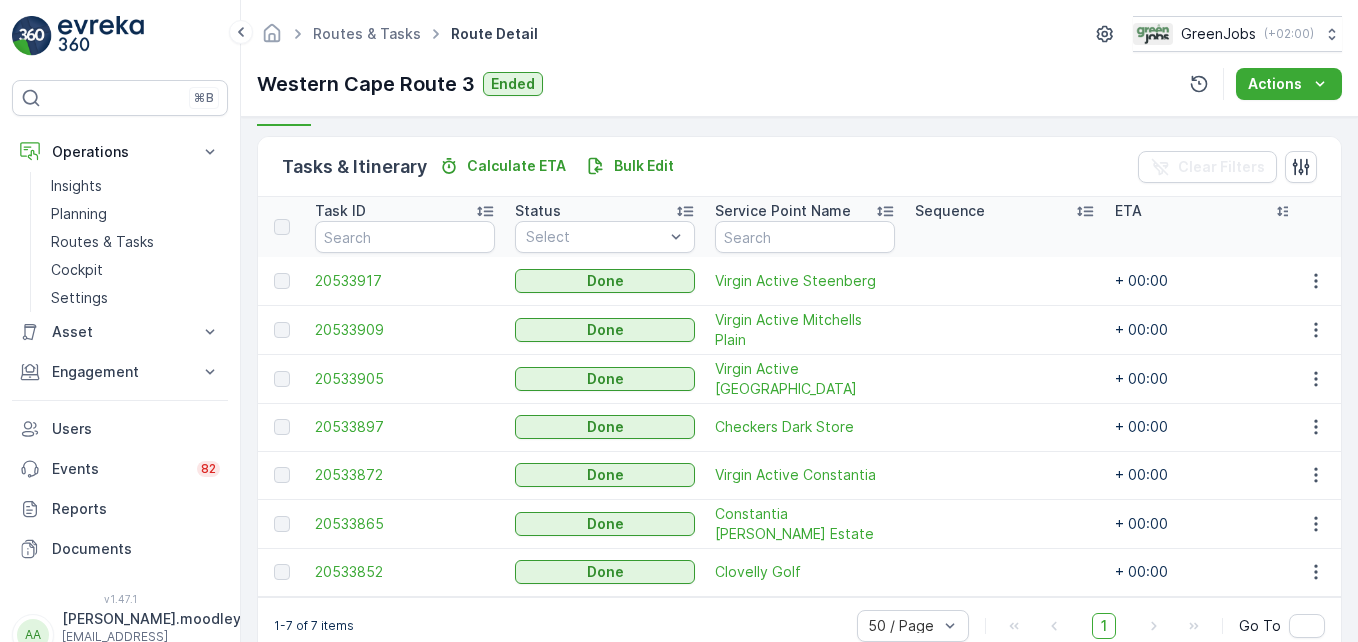 scroll, scrollTop: 500, scrollLeft: 0, axis: vertical 